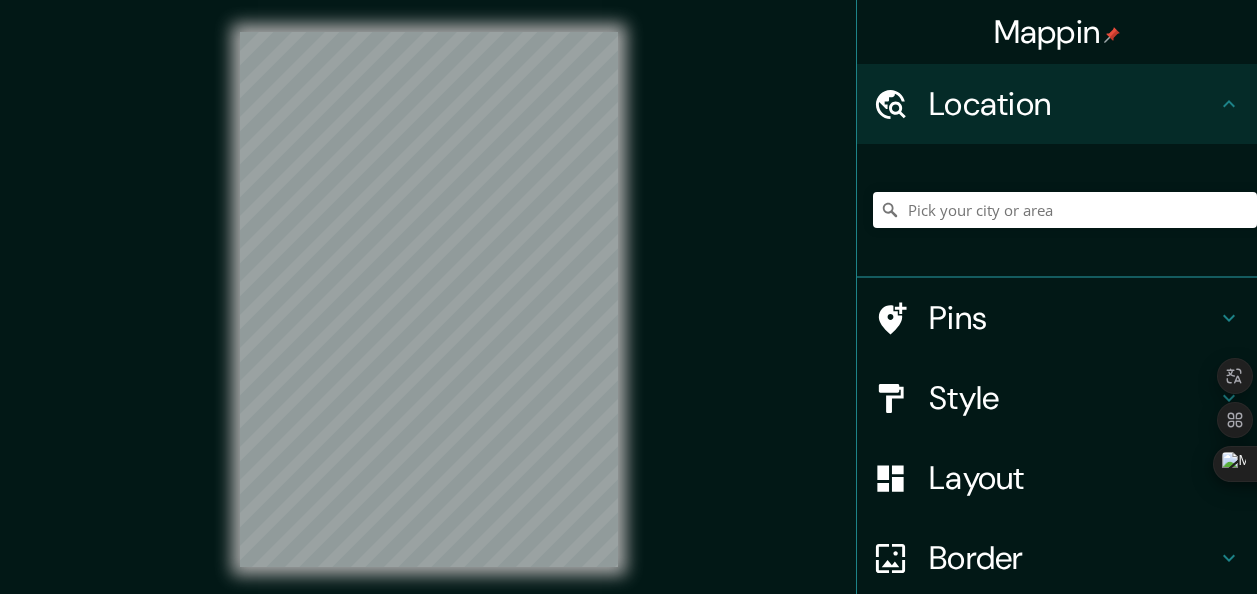 scroll, scrollTop: 0, scrollLeft: 0, axis: both 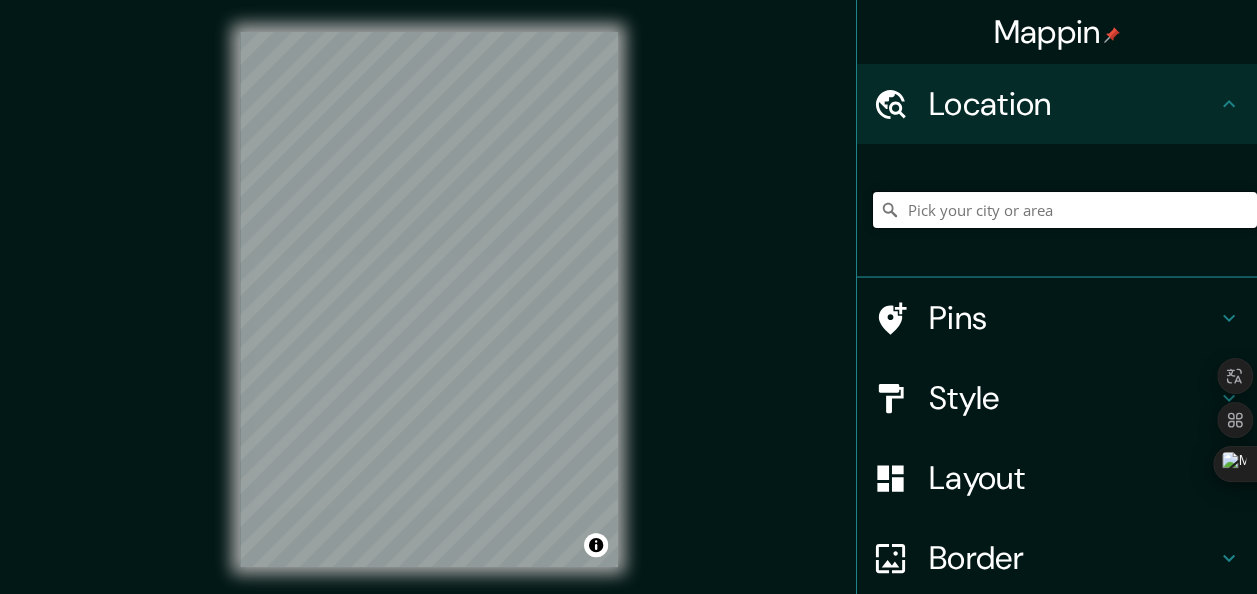 click at bounding box center (1065, 210) 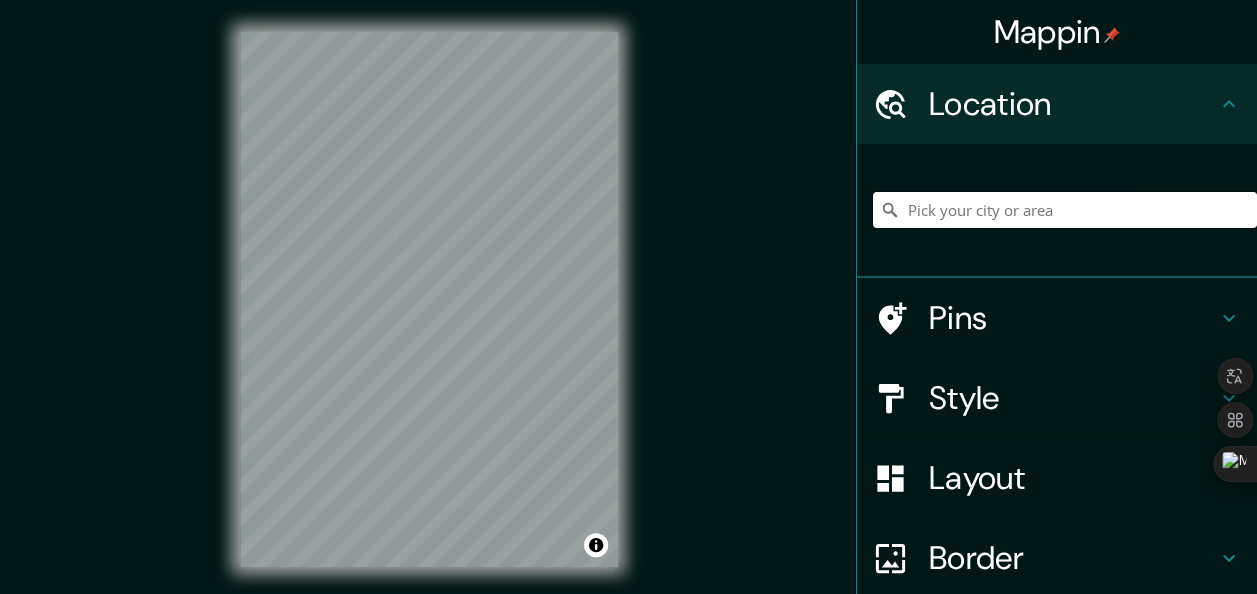type on "s" 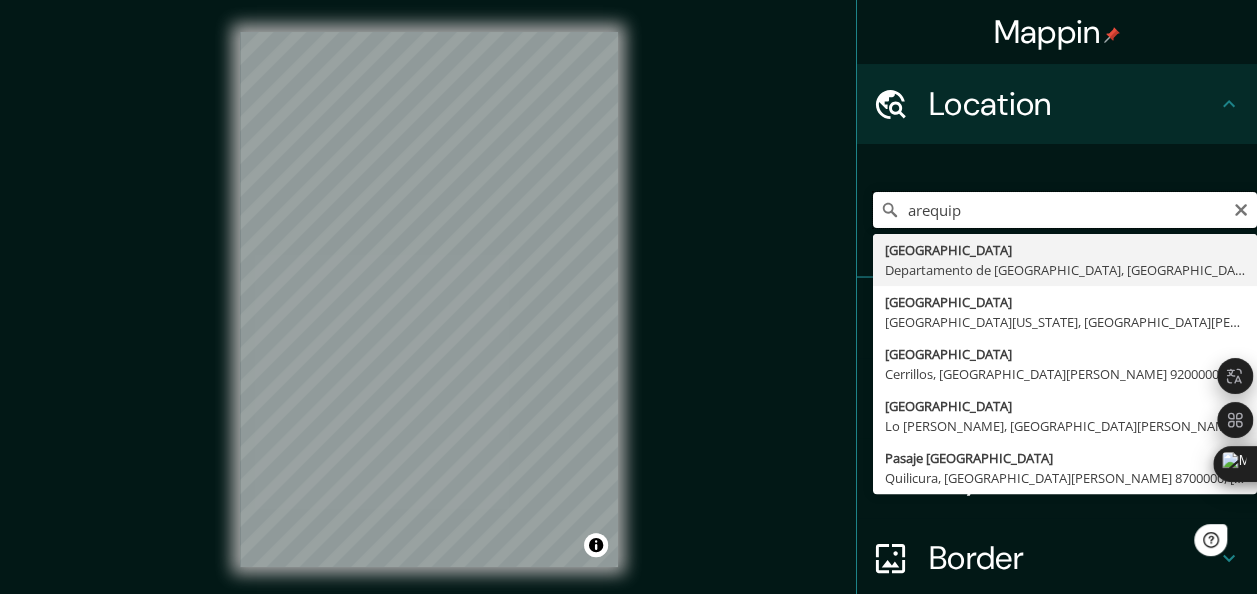 scroll, scrollTop: 0, scrollLeft: 0, axis: both 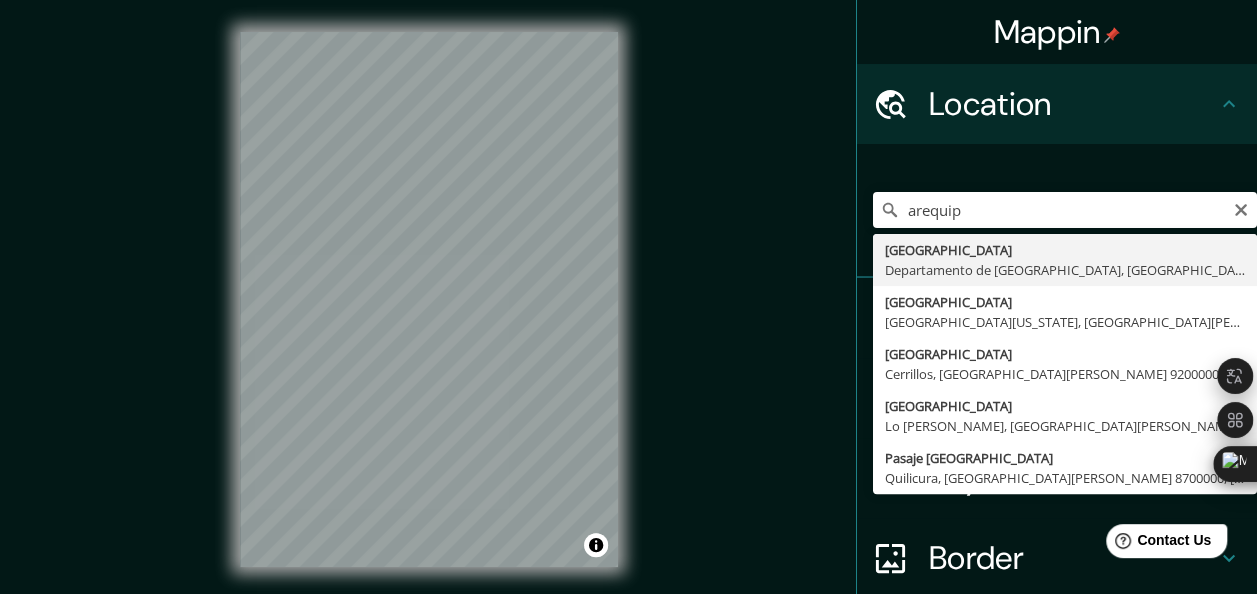 type on "[GEOGRAPHIC_DATA], [GEOGRAPHIC_DATA], [GEOGRAPHIC_DATA]" 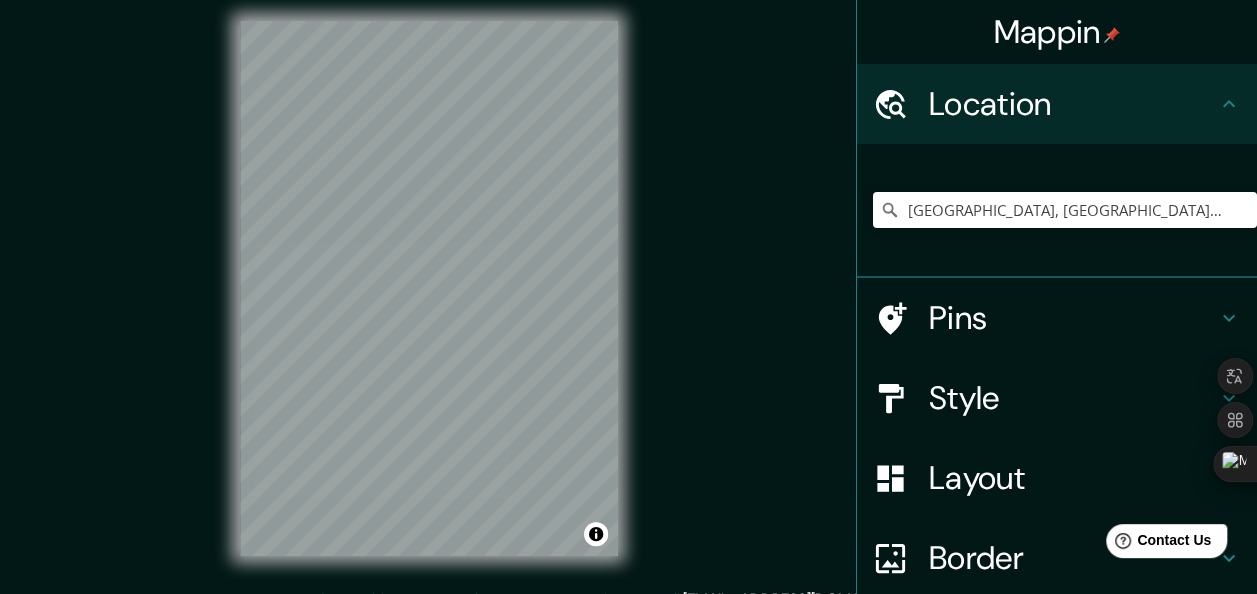 scroll, scrollTop: 36, scrollLeft: 0, axis: vertical 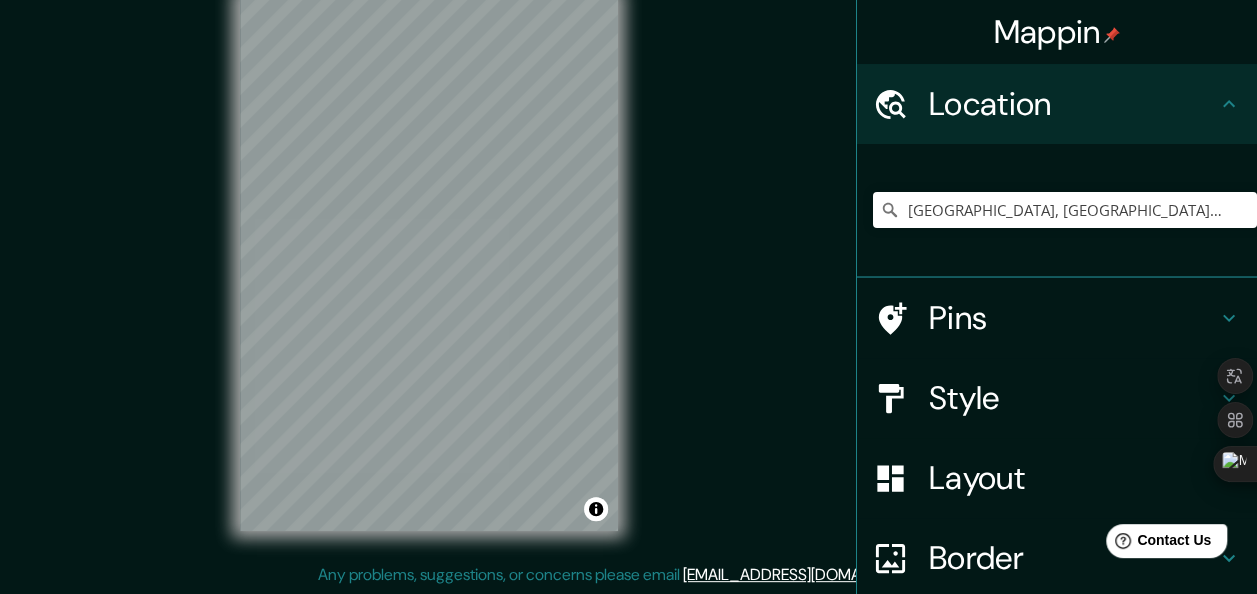 click on "Layout" at bounding box center (1073, 478) 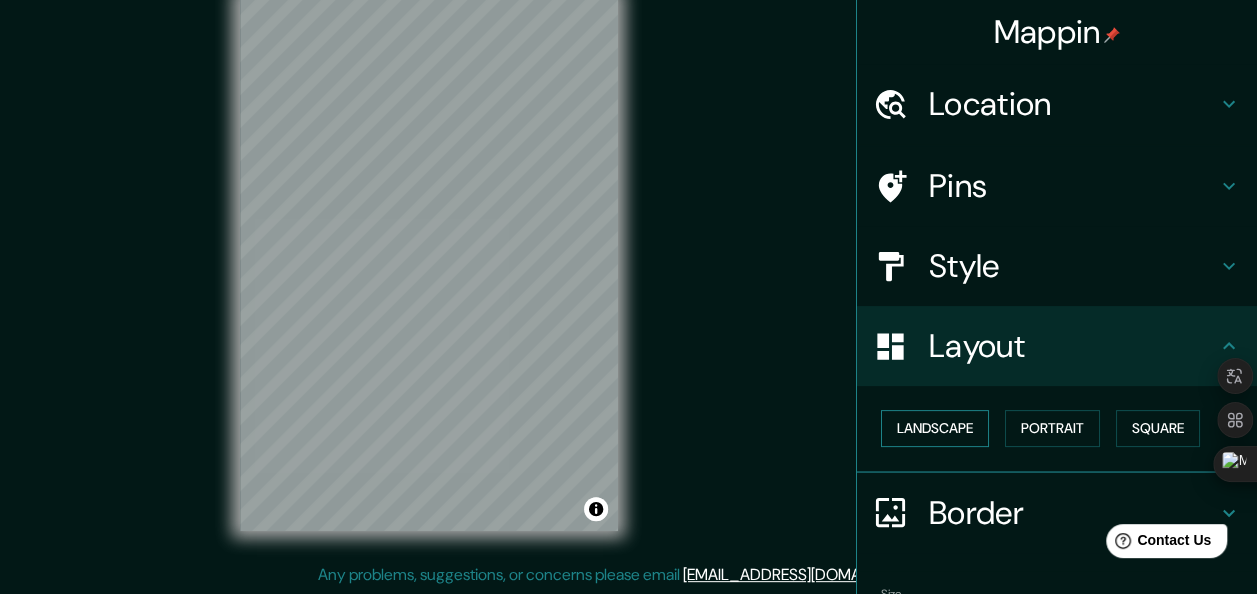 click on "Landscape" at bounding box center [935, 428] 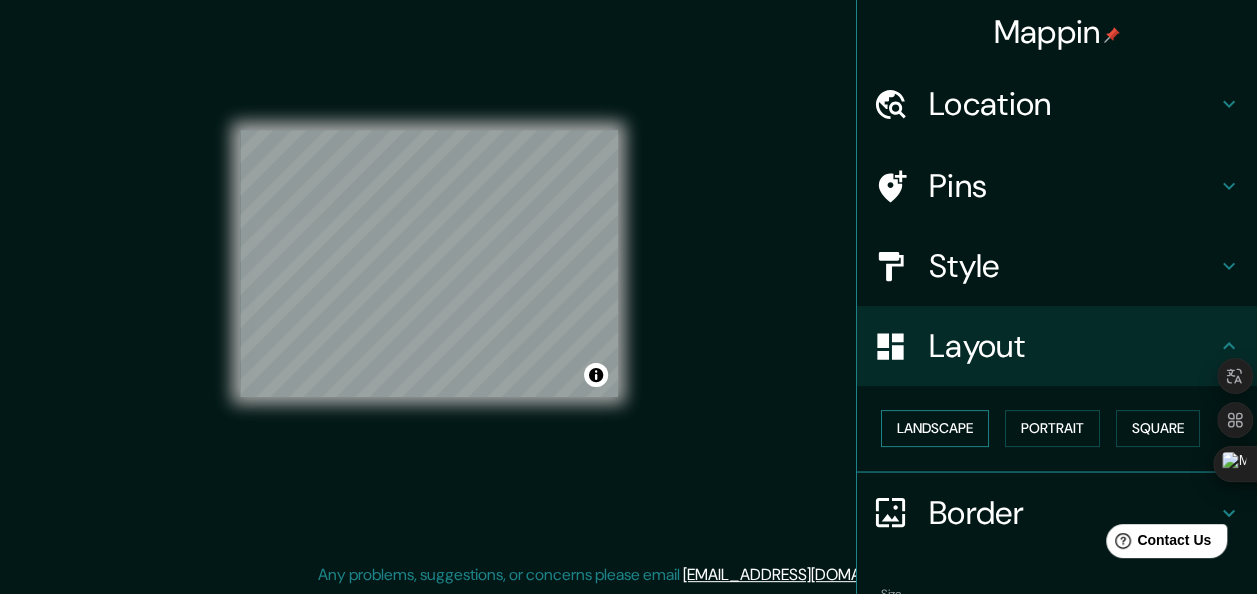 click on "Landscape" at bounding box center [935, 428] 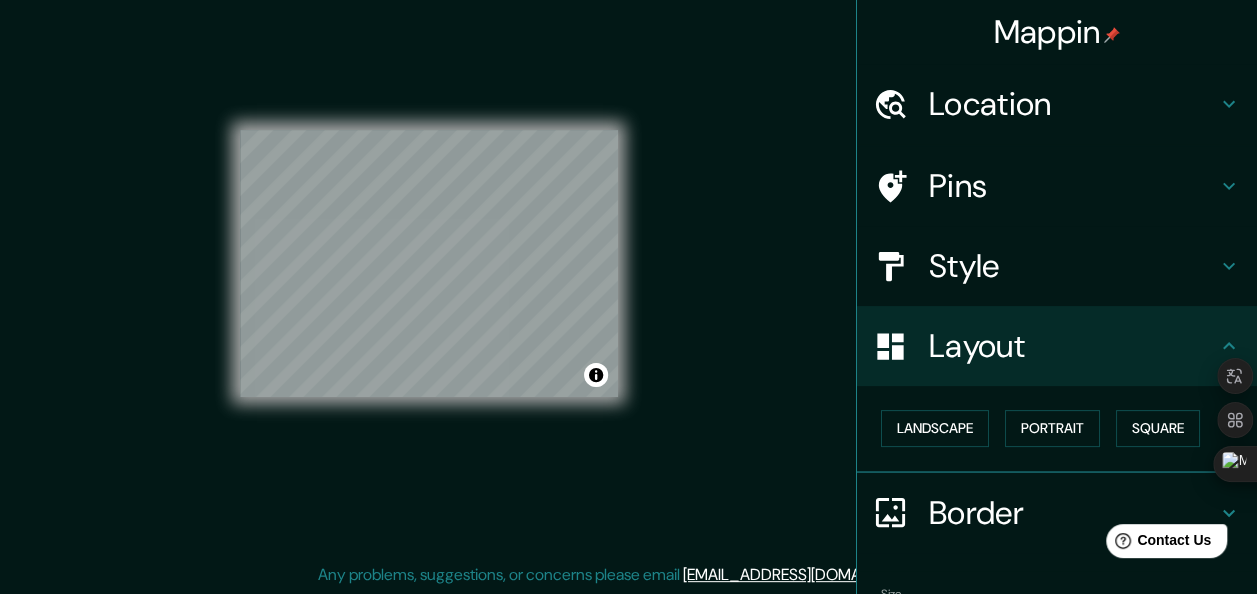 click on "Landscape [GEOGRAPHIC_DATA]" at bounding box center (1057, 429) 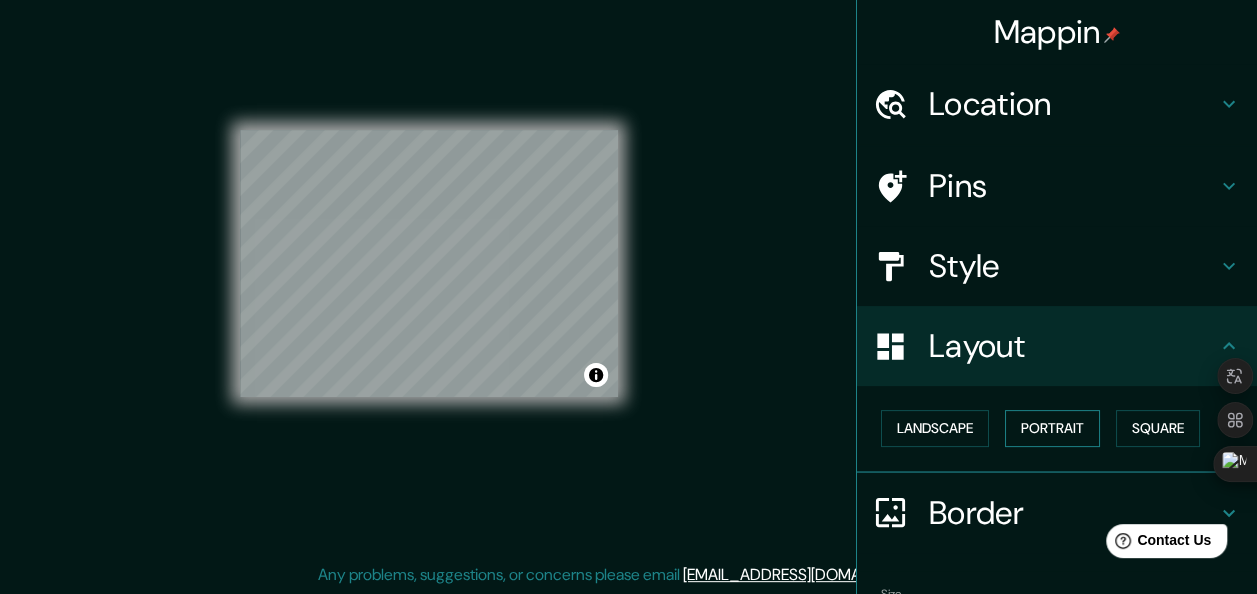 click on "Portrait" at bounding box center [1052, 428] 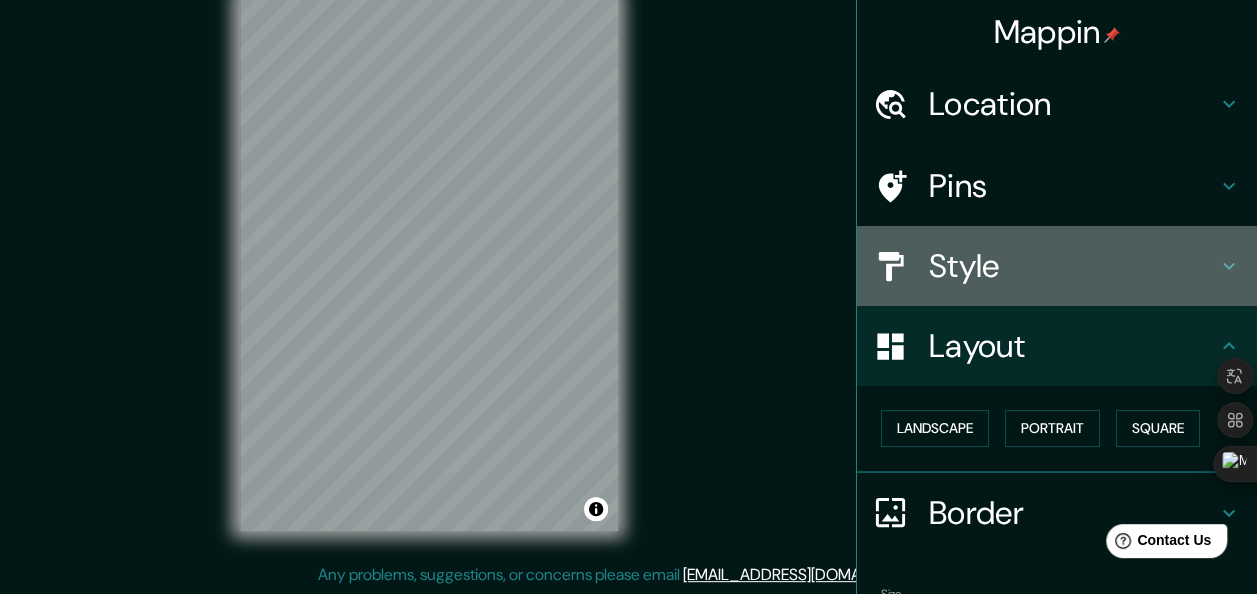 click on "Style" at bounding box center (1073, 266) 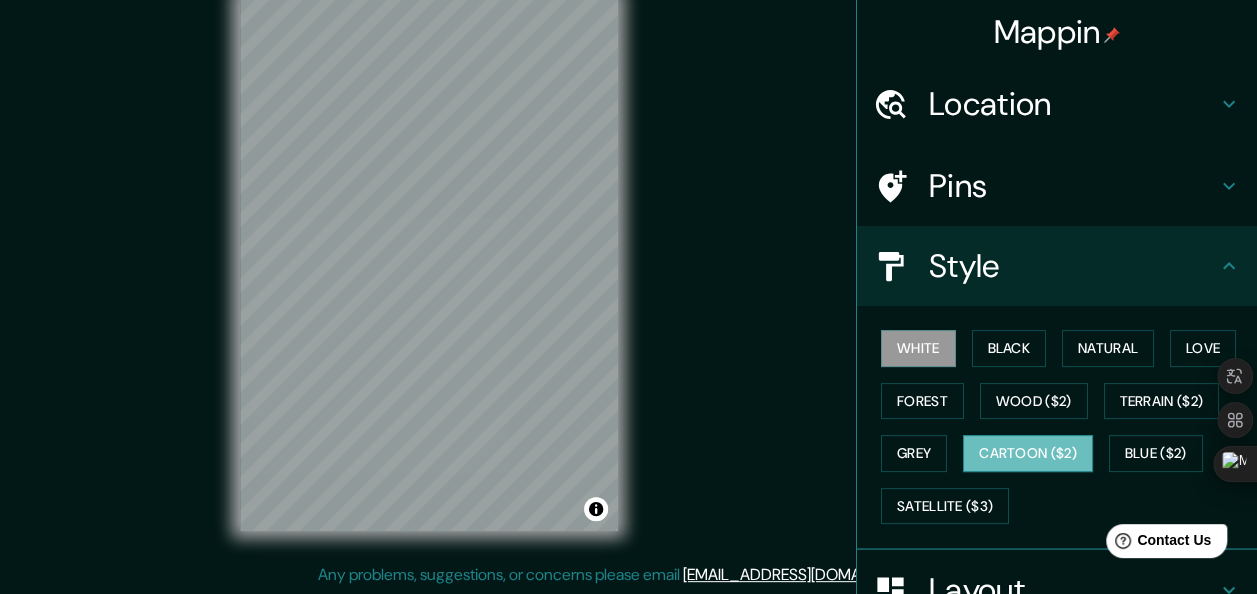 click on "Cartoon ($2)" at bounding box center [1028, 453] 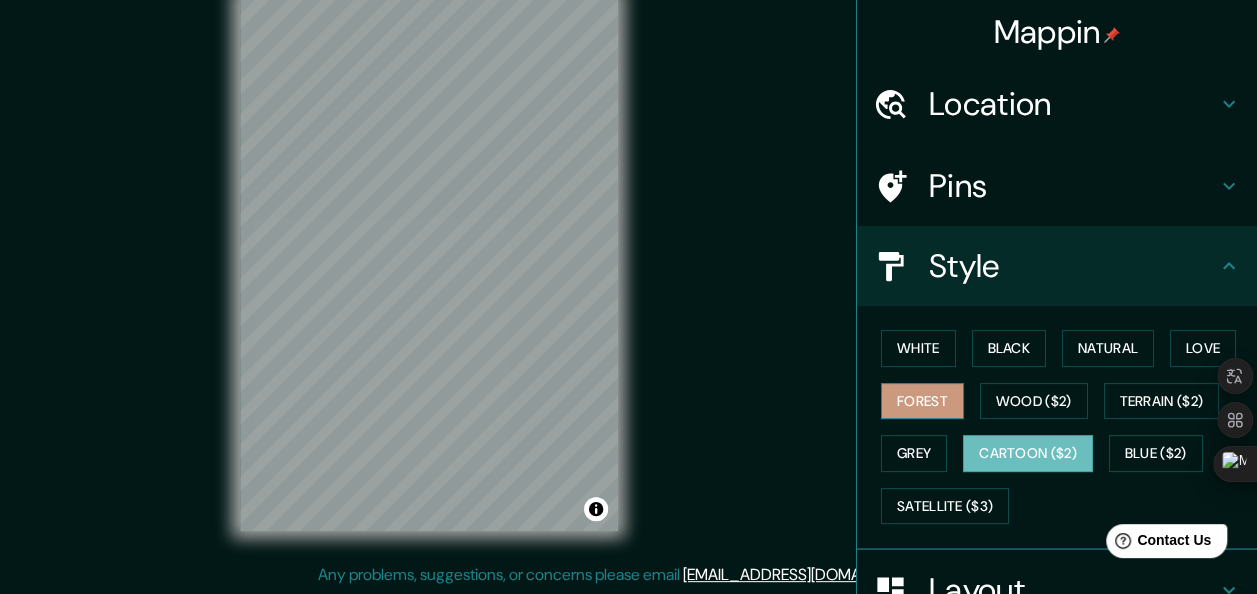 click on "Forest" at bounding box center (922, 401) 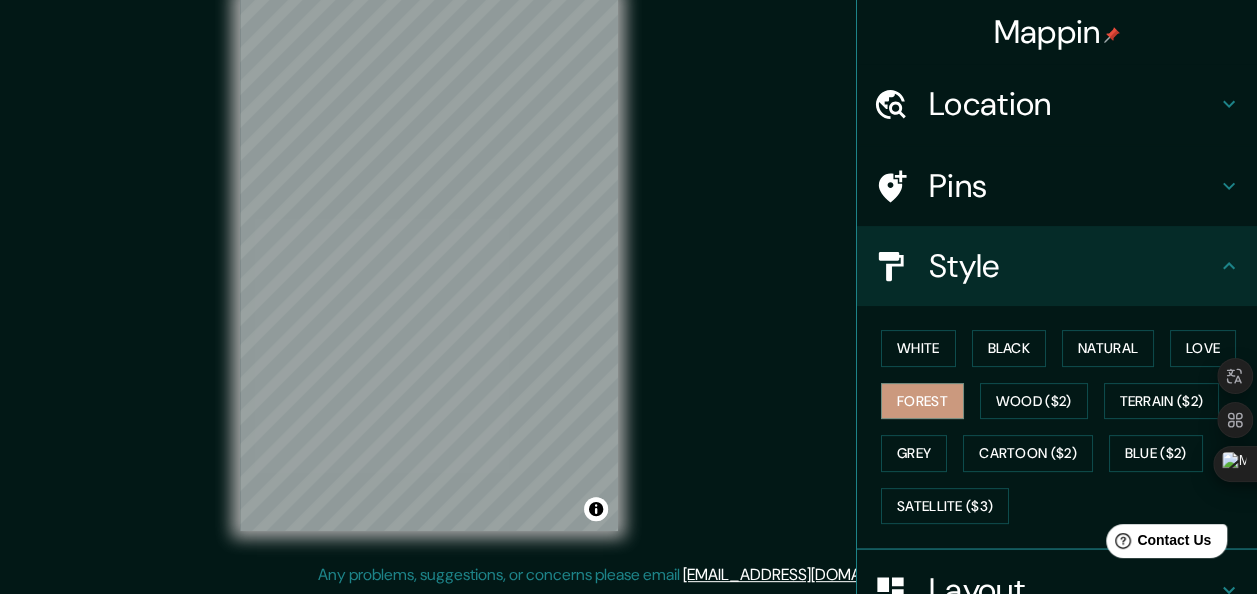 click on "White Black Natural Love Forest Wood ($2) Terrain ($2) Grey Cartoon ($2) Blue ($2) Satellite ($3)" at bounding box center [1065, 427] 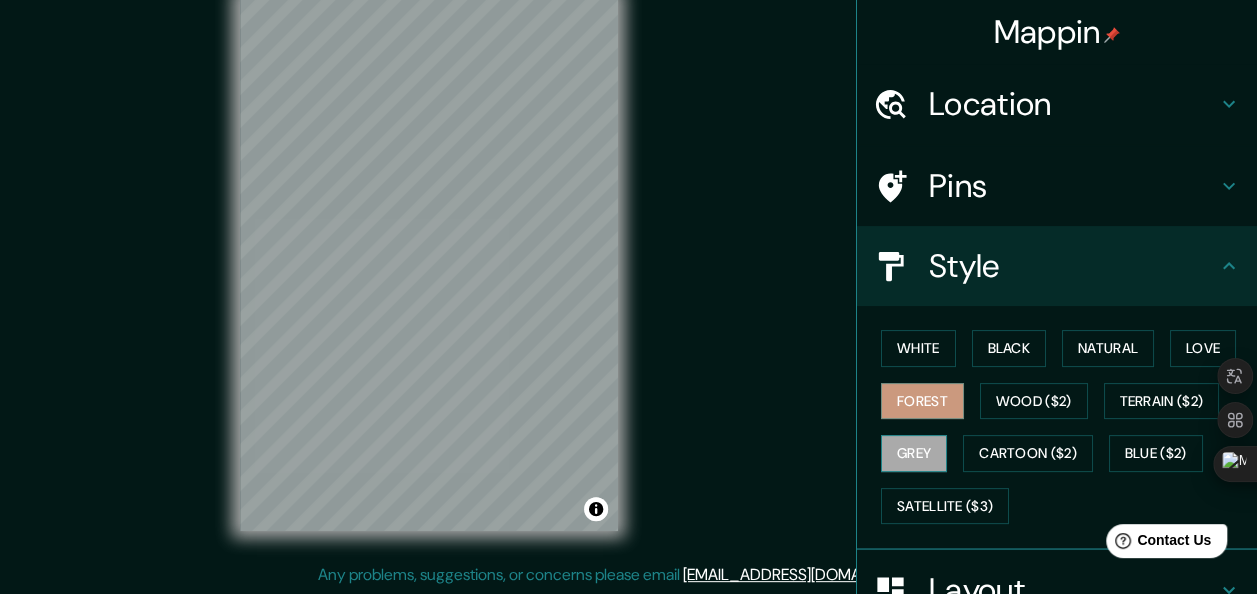 click on "Grey" at bounding box center (914, 453) 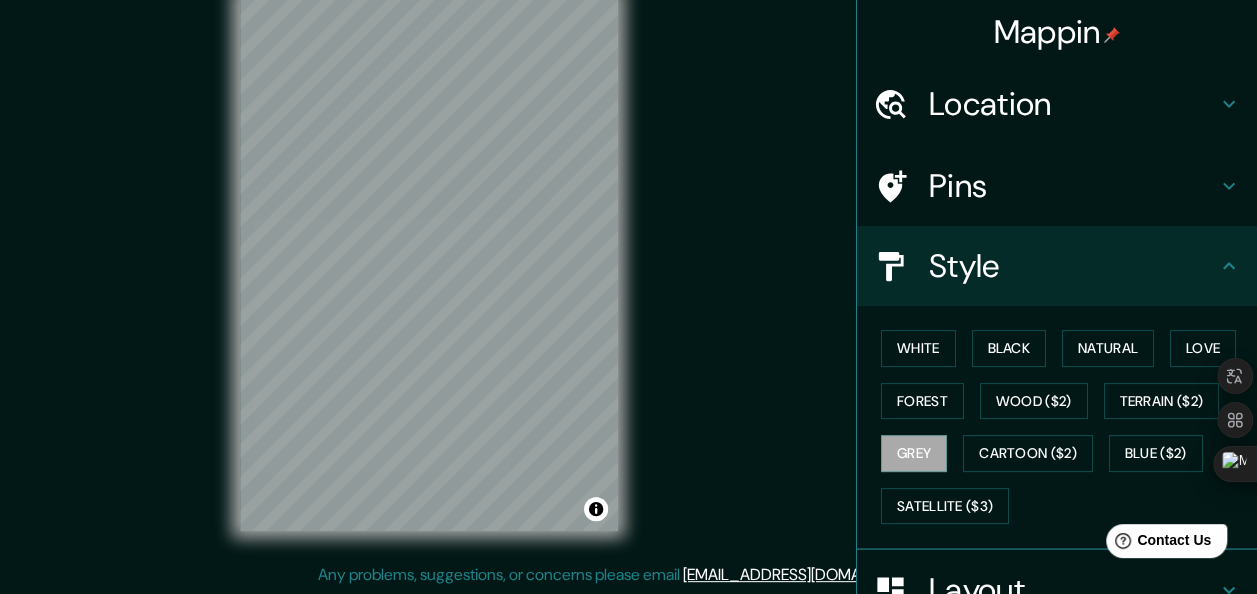 drag, startPoint x: 909, startPoint y: 341, endPoint x: 1031, endPoint y: 271, distance: 140.65561 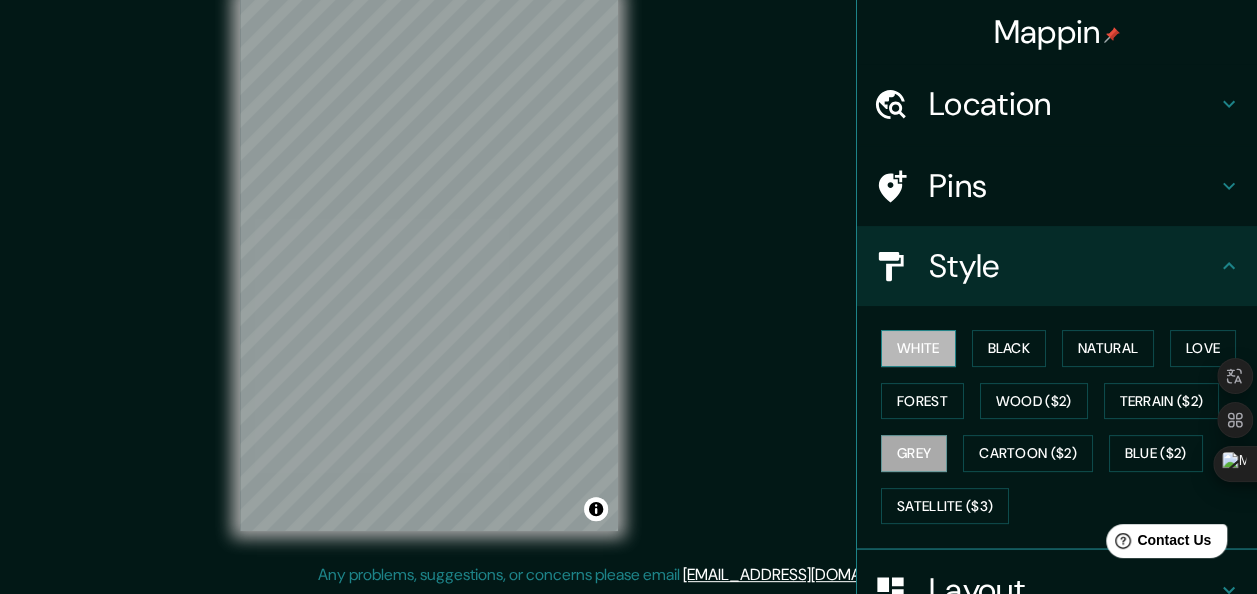click on "White" at bounding box center [918, 348] 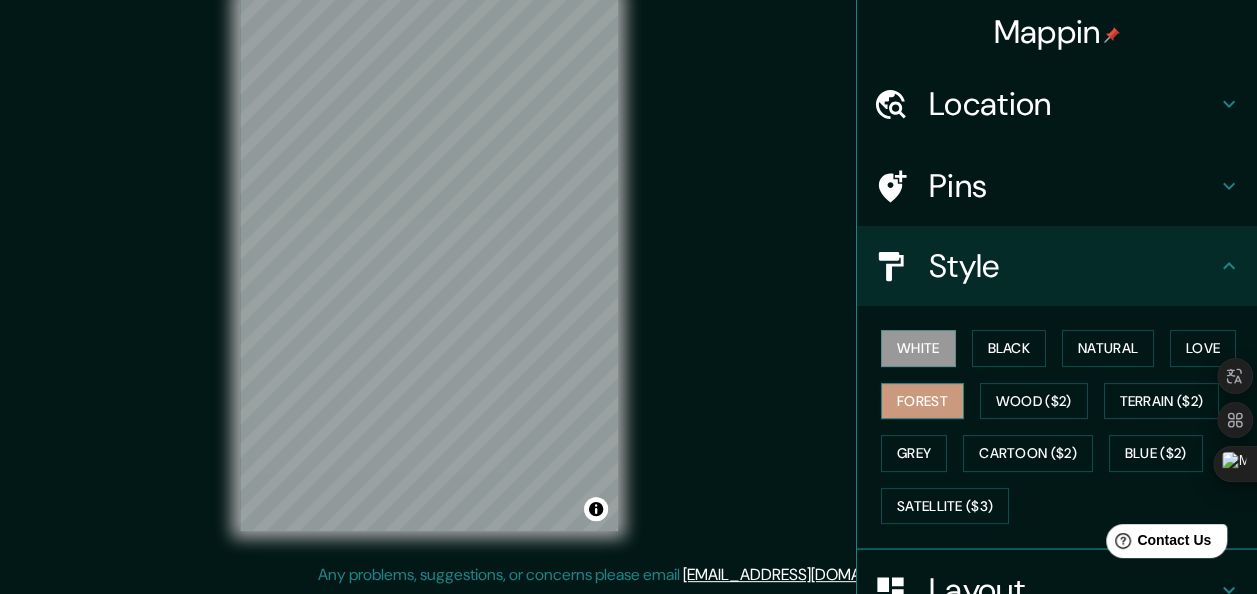 click on "Forest" at bounding box center [922, 401] 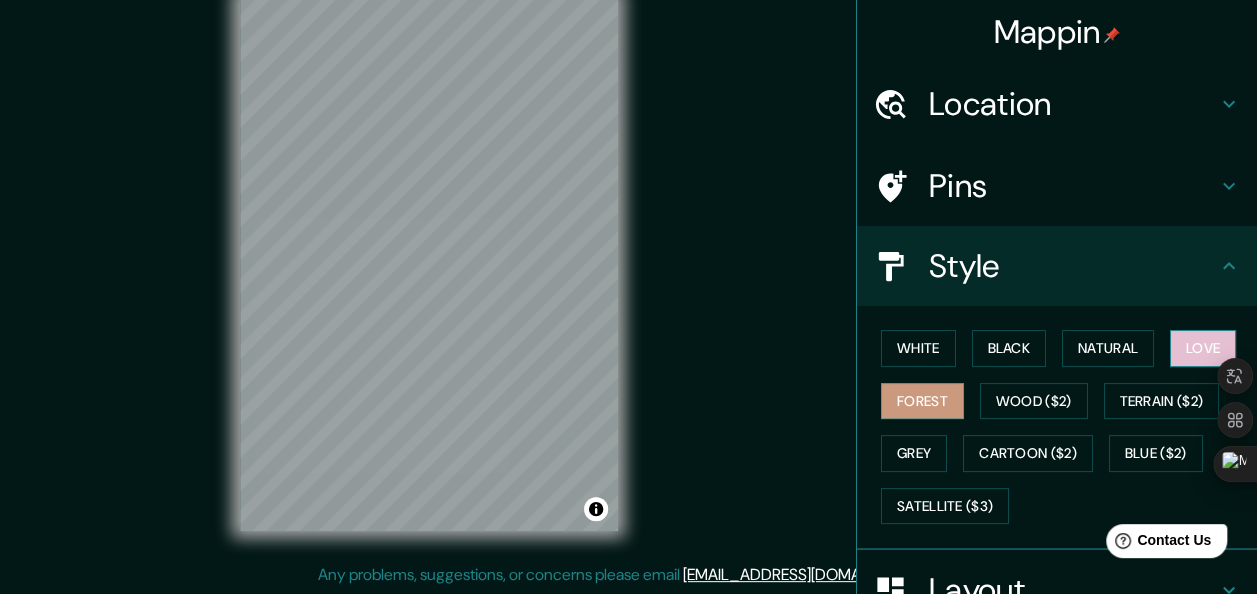 click on "Love" at bounding box center (1203, 348) 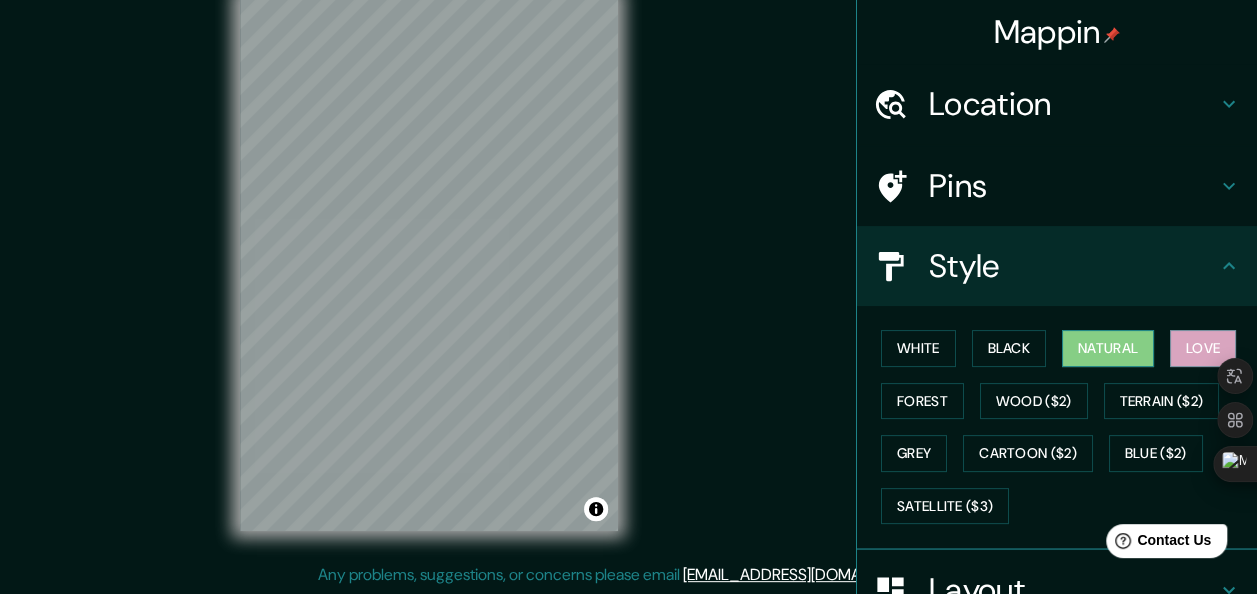 click on "Natural" at bounding box center [1108, 348] 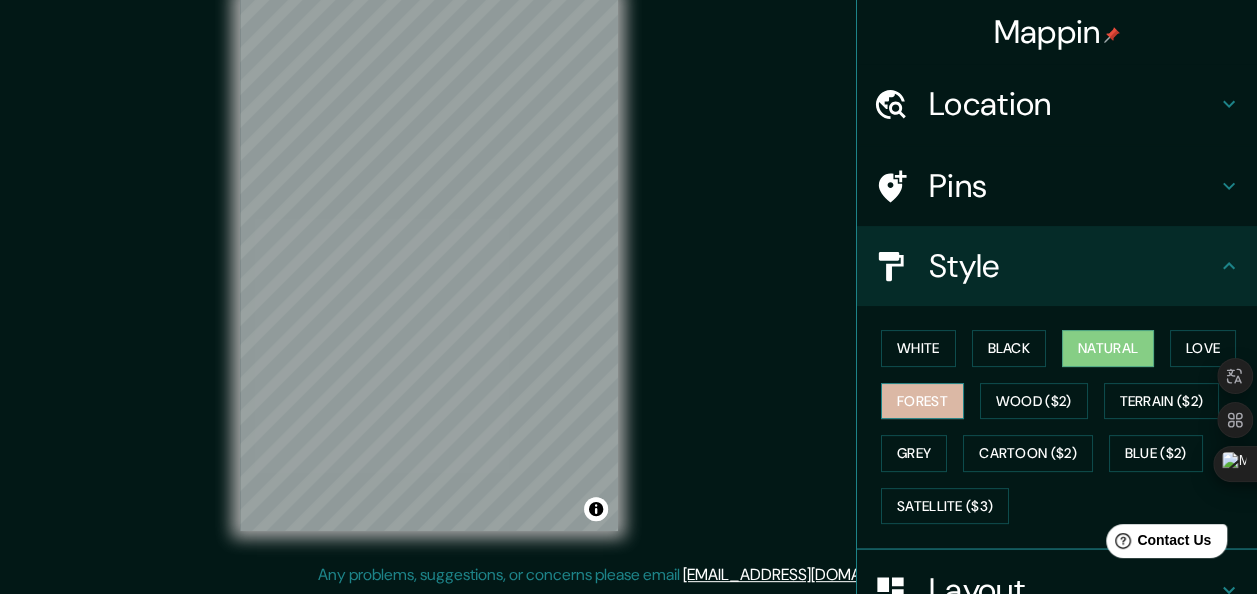 click on "Forest" at bounding box center (922, 401) 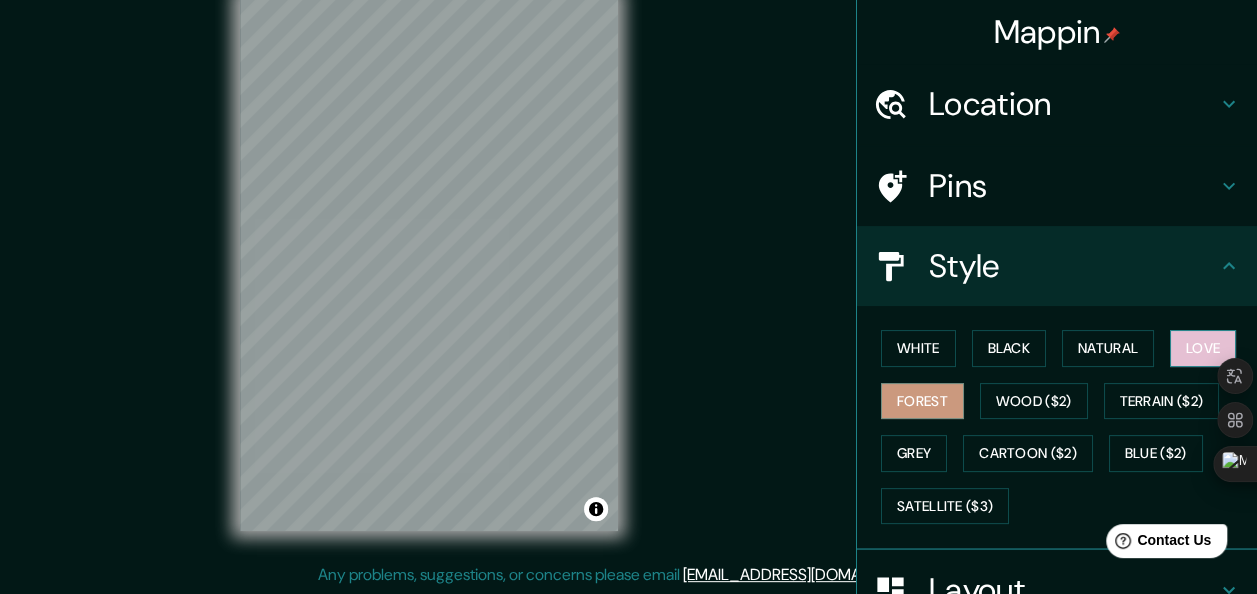 click on "Love" at bounding box center [1203, 348] 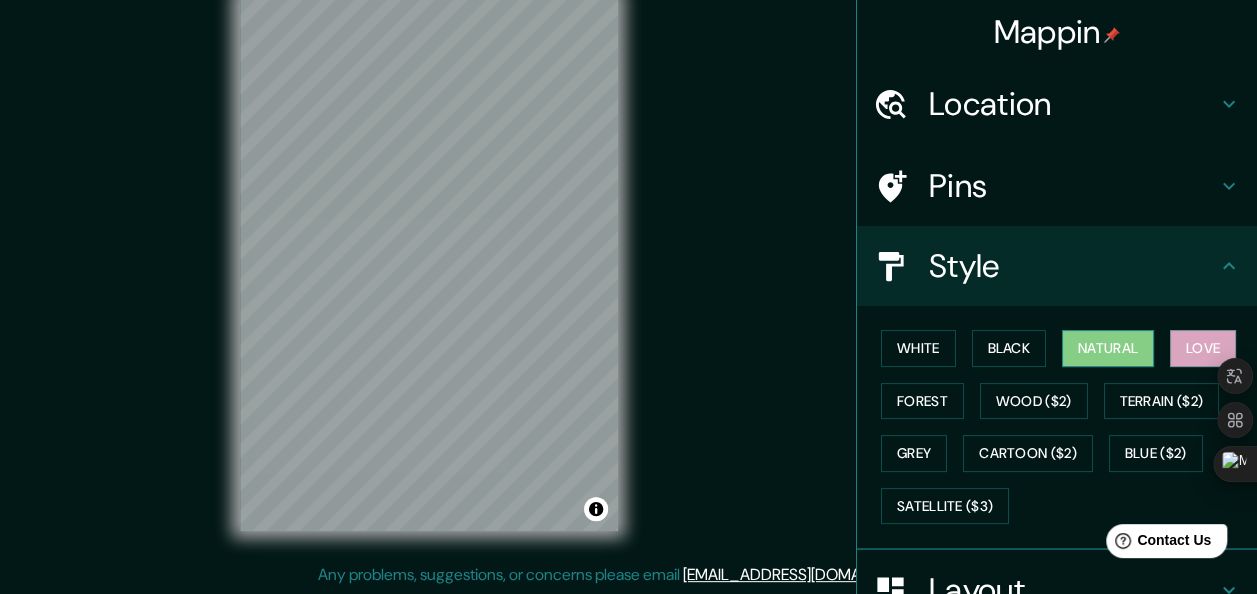 click on "Natural" at bounding box center (1108, 348) 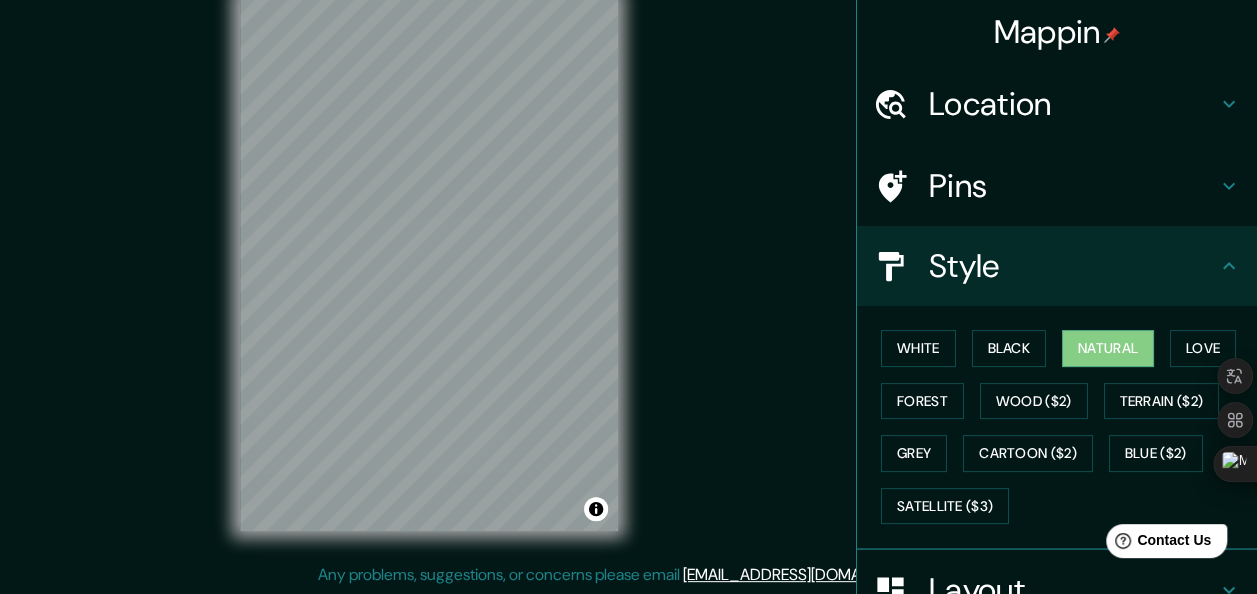 click on "Style" at bounding box center (1073, 266) 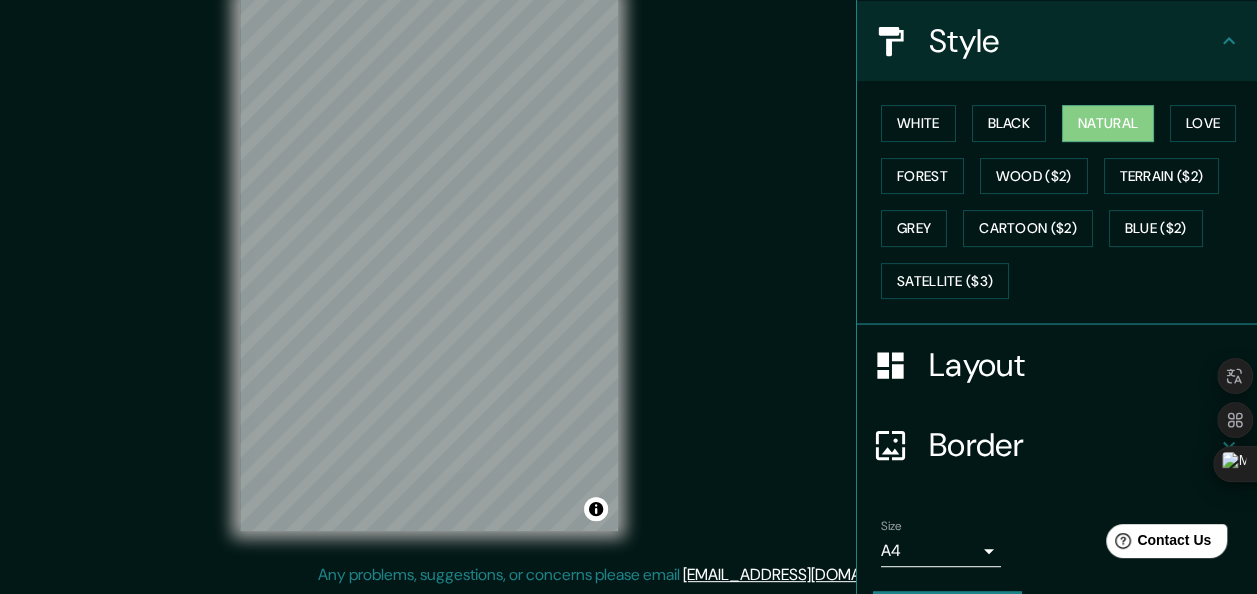 scroll, scrollTop: 280, scrollLeft: 0, axis: vertical 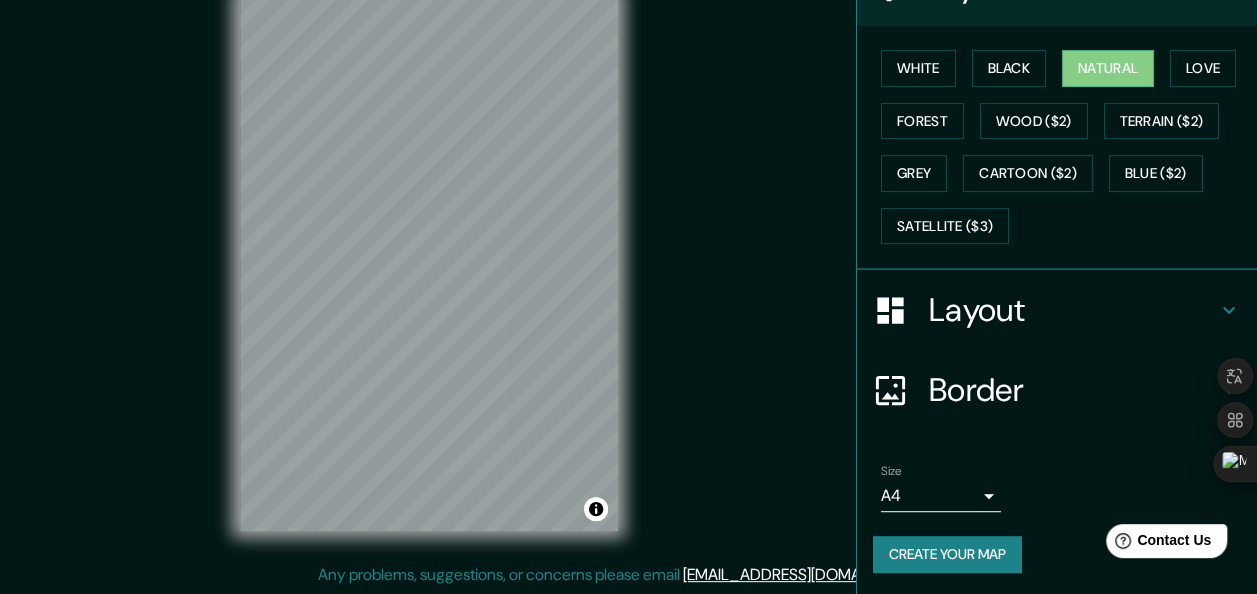 click on "Layout" at bounding box center (1073, 310) 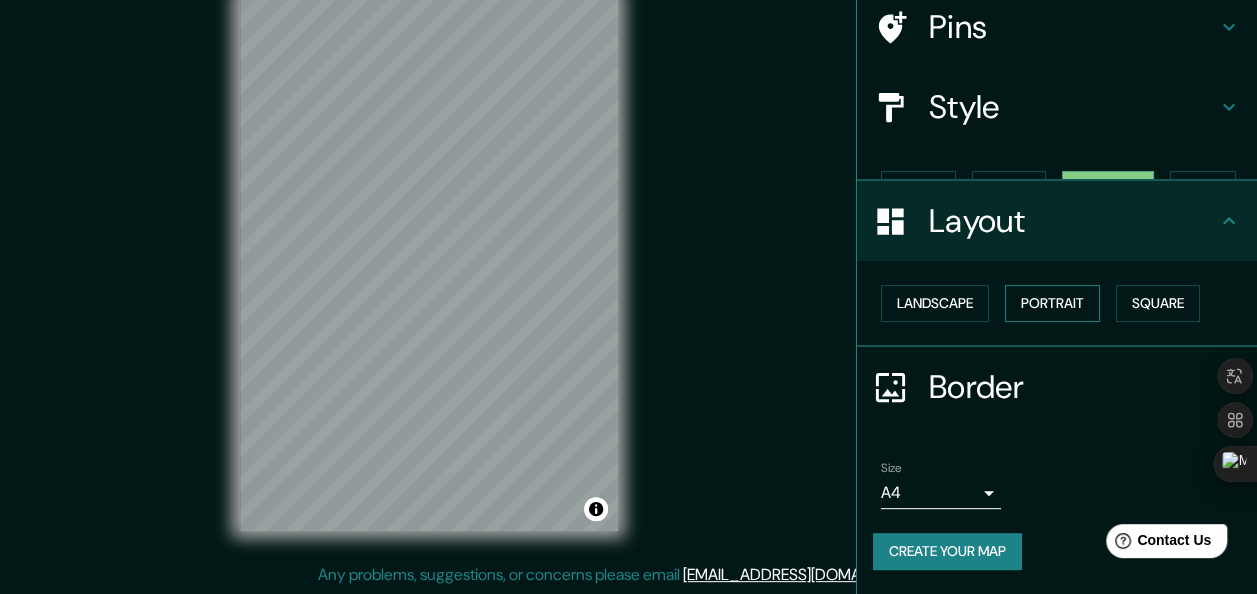 scroll, scrollTop: 124, scrollLeft: 0, axis: vertical 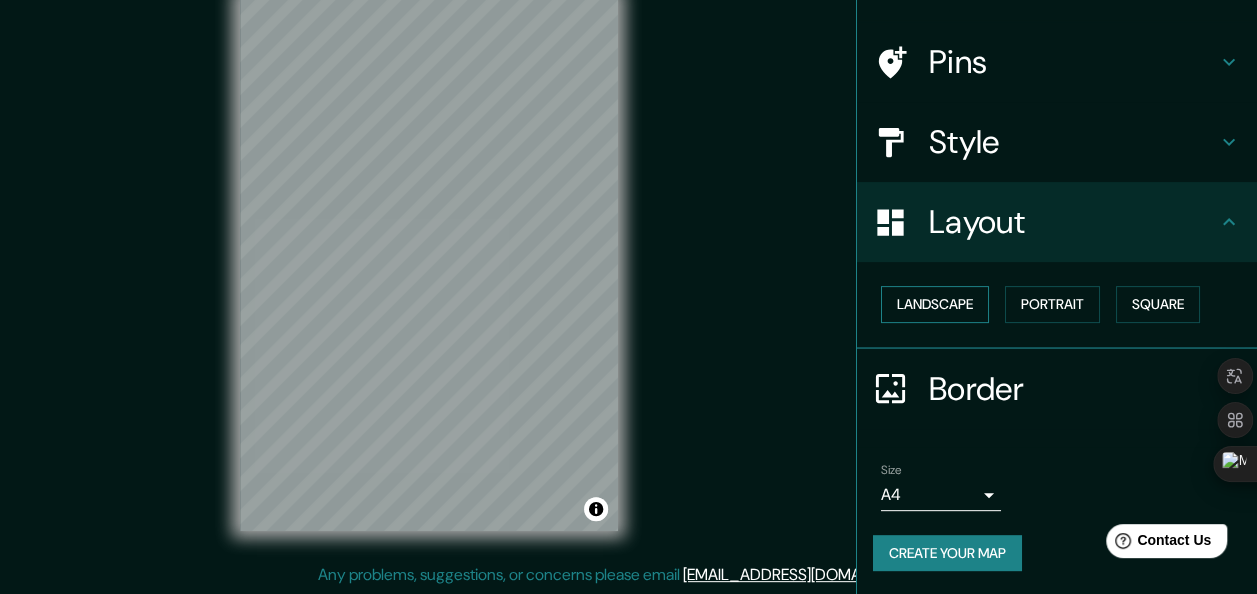 click on "Landscape" at bounding box center [935, 304] 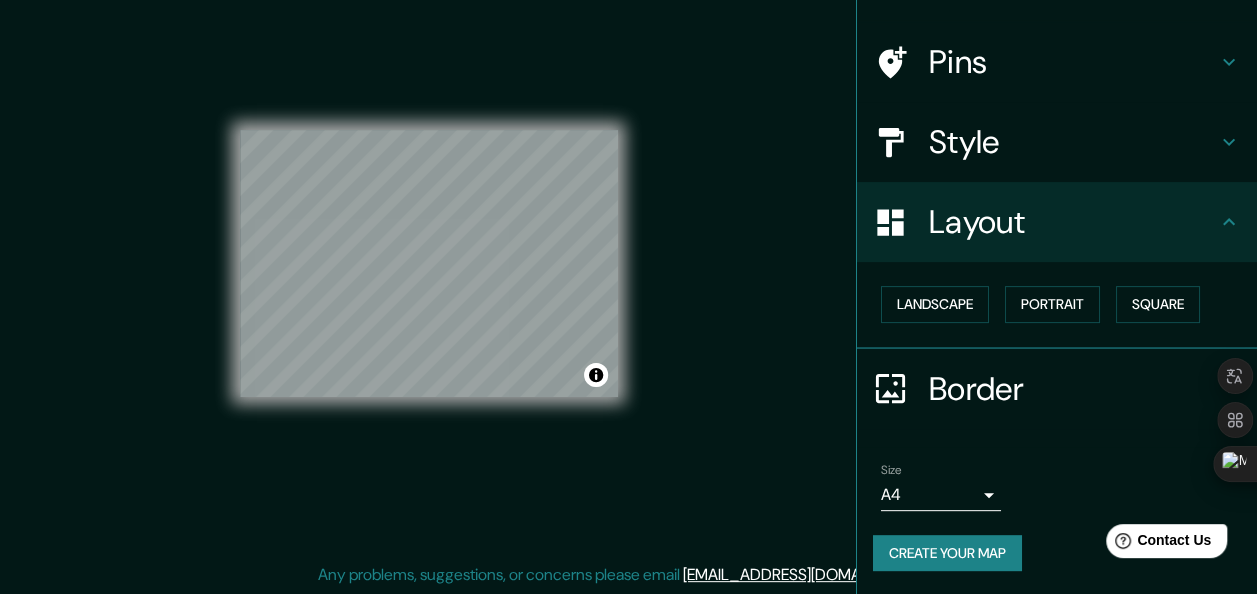 click on "Mappin Location [GEOGRAPHIC_DATA], [GEOGRAPHIC_DATA], [GEOGRAPHIC_DATA] Pins Style Layout Landscape Portrait Square Border Choose a border.  Hint : you can make layers of the frame opaque to create some cool effects. None Simple Transparent Fancy Size A4 single Create your map © Mapbox   © OpenStreetMap   Improve this map Any problems, suggestions, or concerns please email    [EMAIL_ADDRESS][DOMAIN_NAME] . . ." at bounding box center (628, 261) 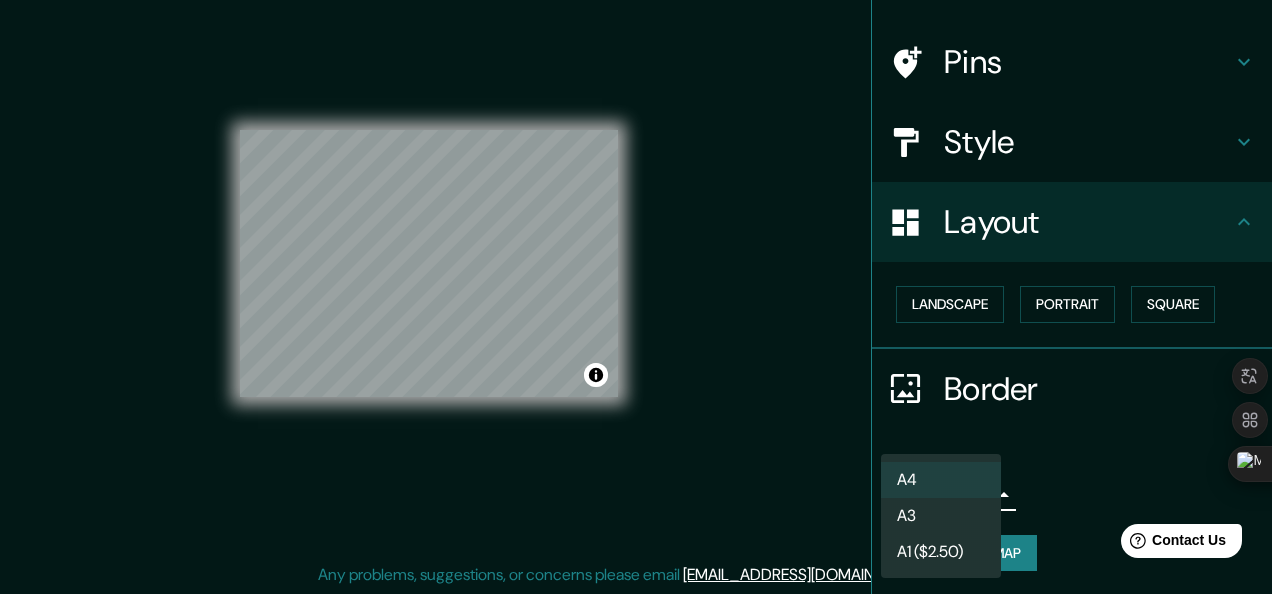 click on "A3" at bounding box center [941, 516] 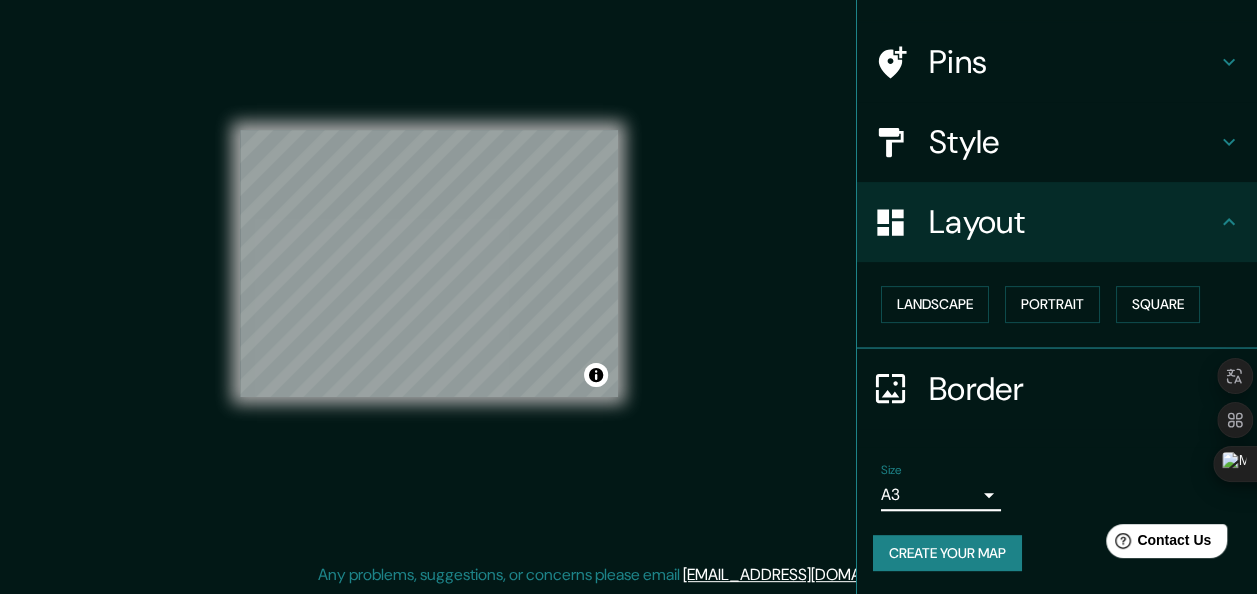 click on "Pins" at bounding box center (1073, 62) 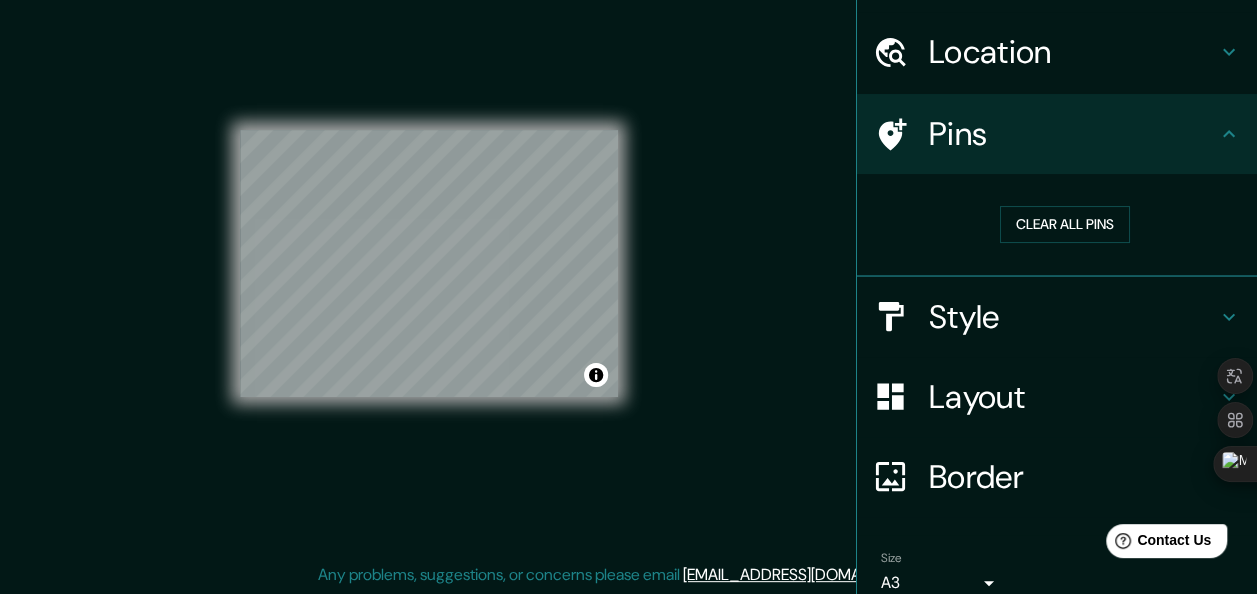 scroll, scrollTop: 0, scrollLeft: 0, axis: both 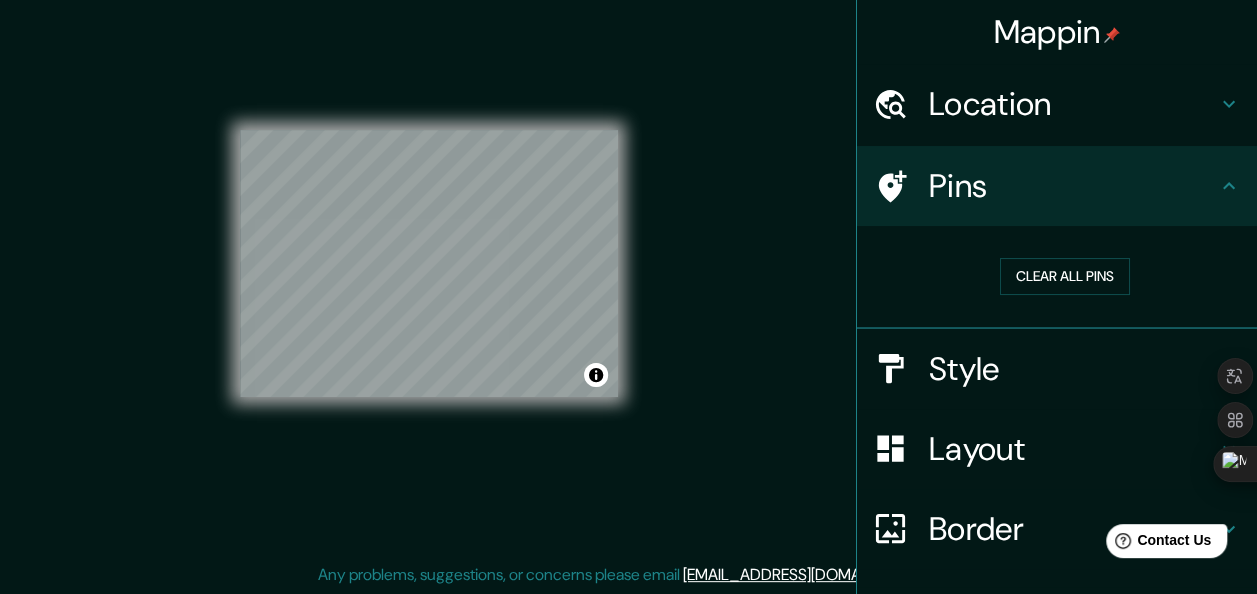 click on "Location" at bounding box center [1073, 104] 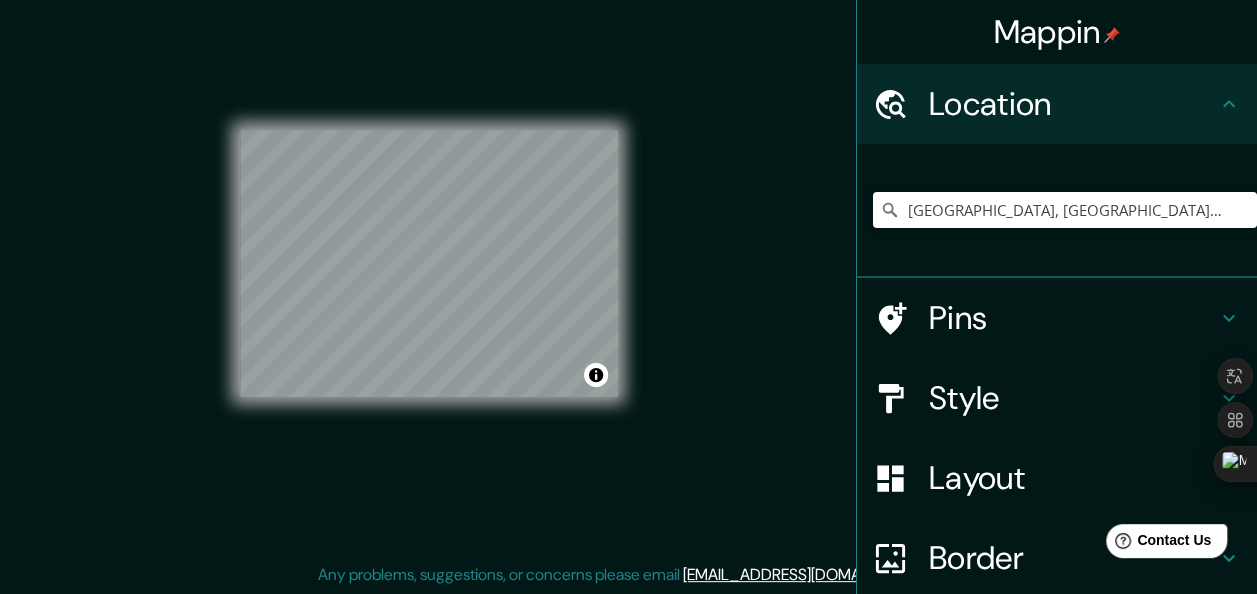 click on "Location" at bounding box center [1073, 104] 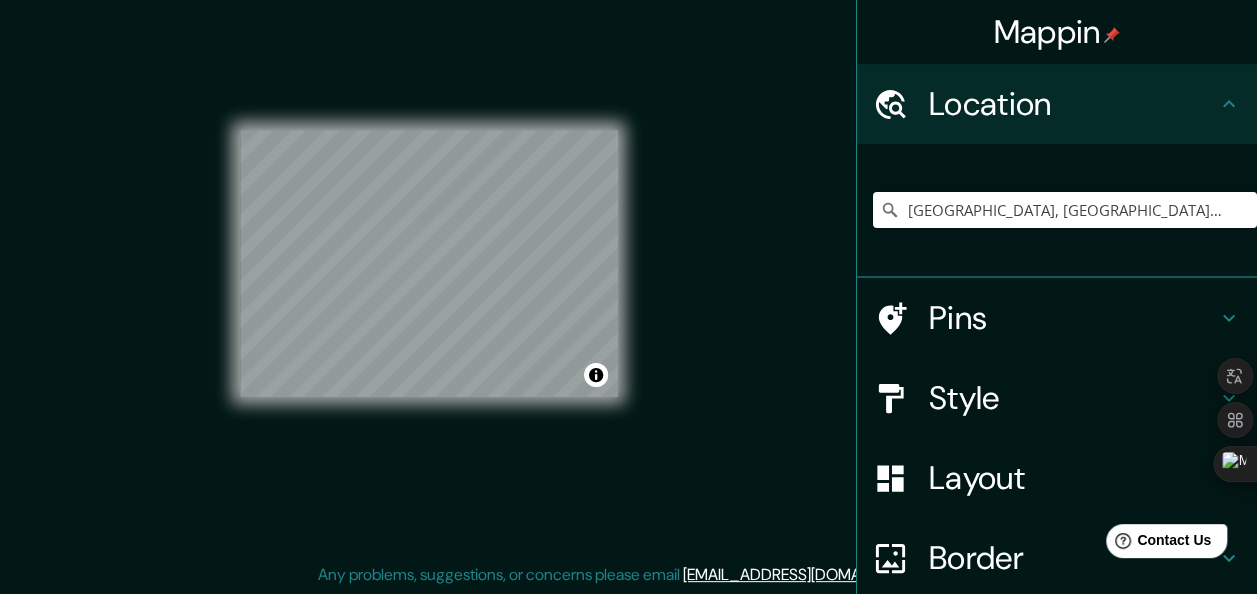 click on "Pins" at bounding box center [1073, 318] 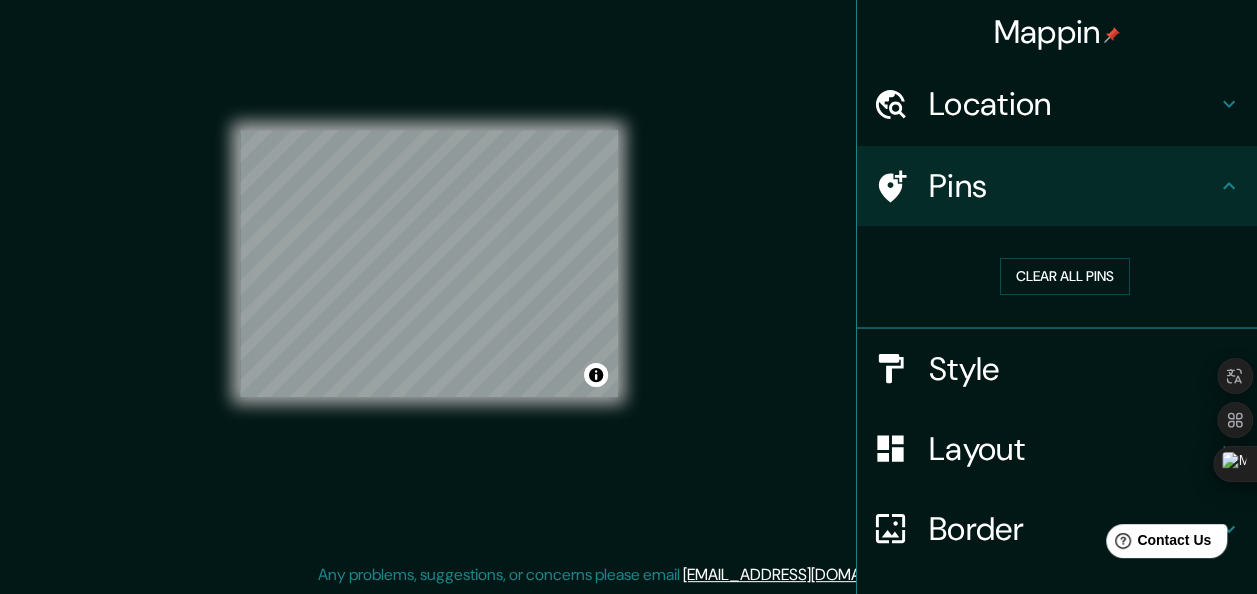 click on "Style" at bounding box center (1073, 369) 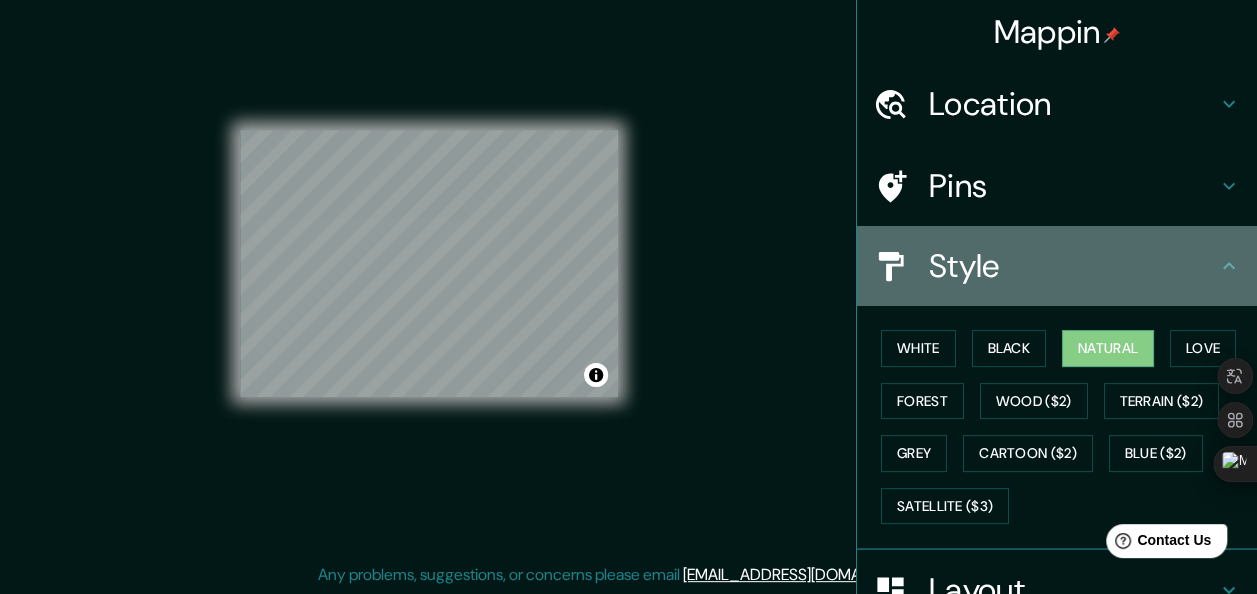 click on "Style" at bounding box center (1057, 266) 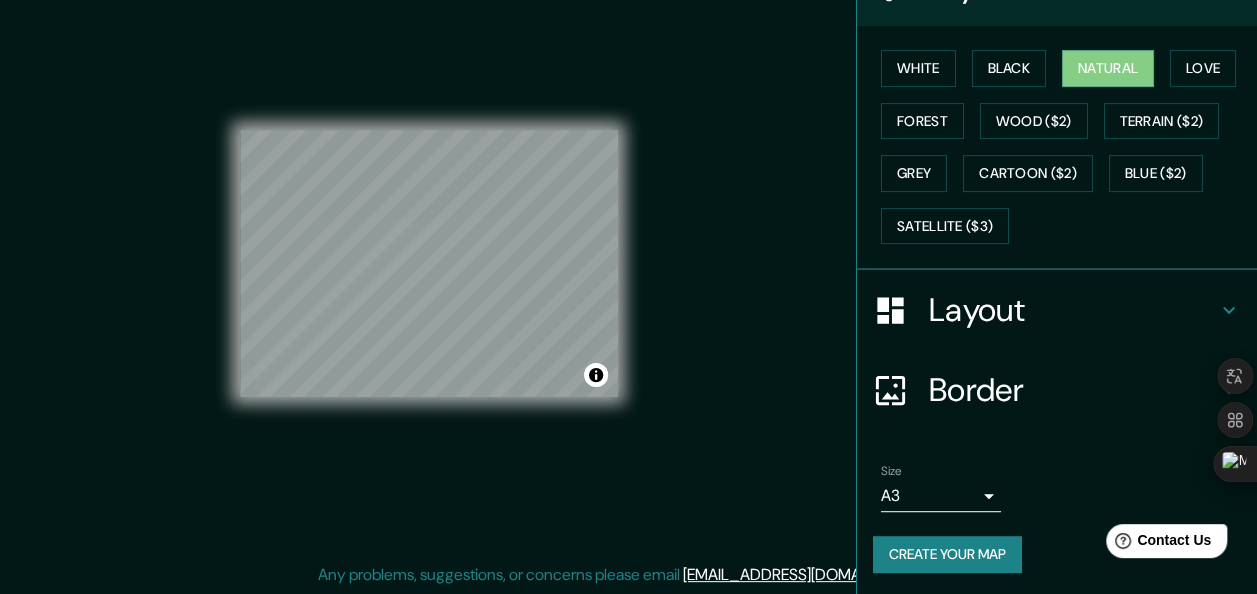 click on "Layout" at bounding box center [1073, 310] 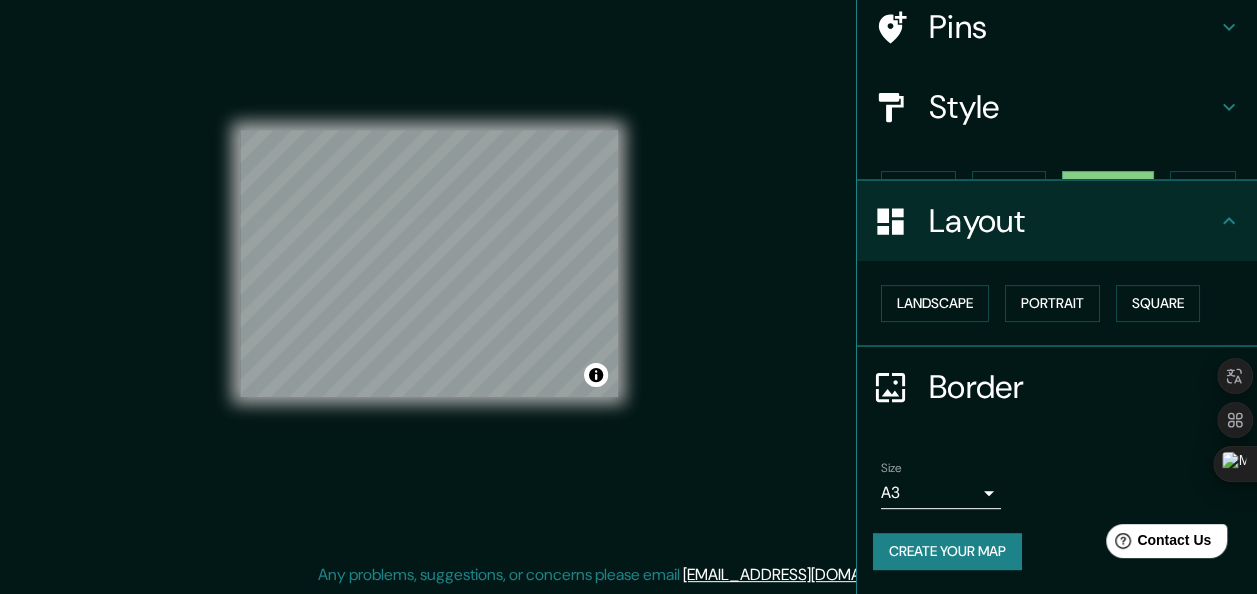 scroll, scrollTop: 124, scrollLeft: 0, axis: vertical 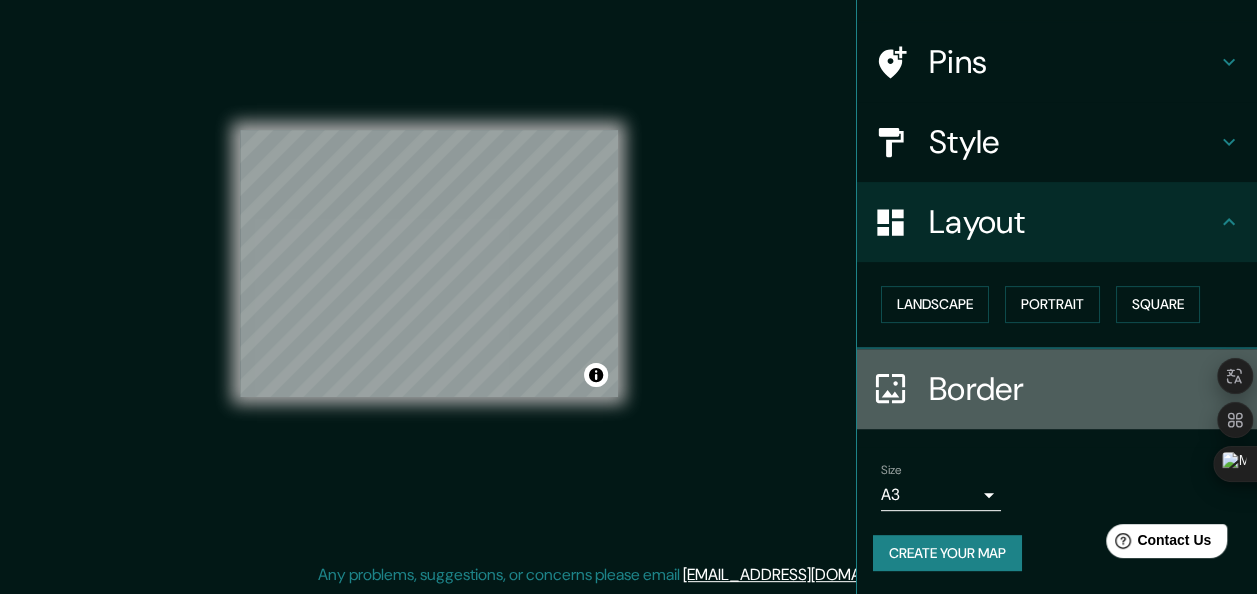 click on "Border" at bounding box center [1073, 389] 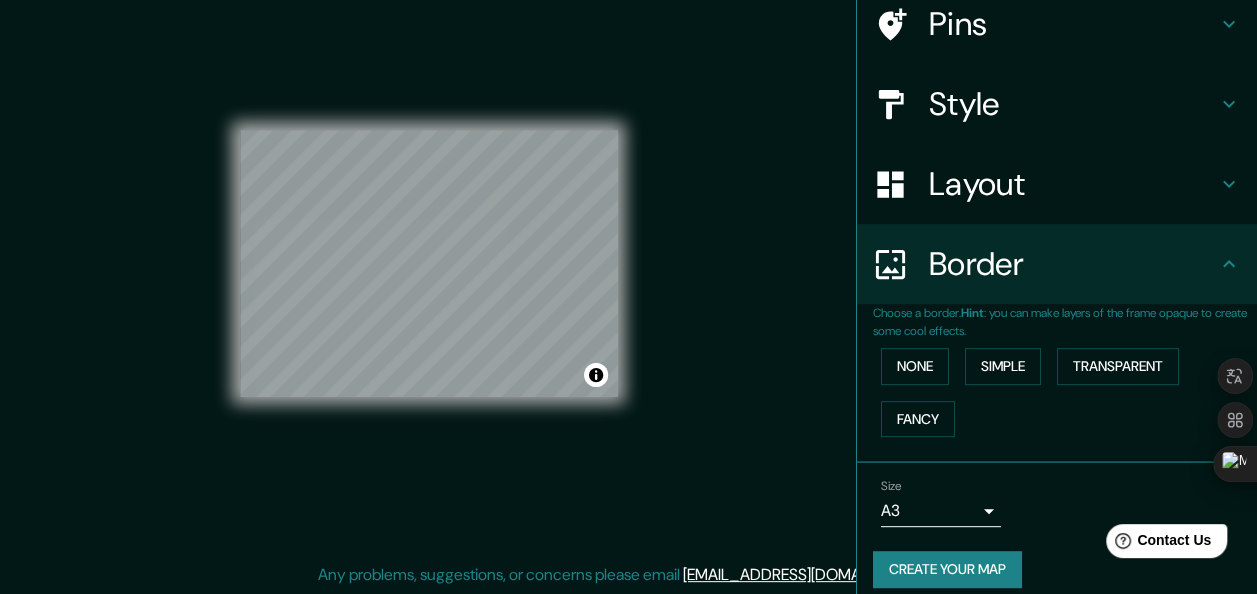 scroll, scrollTop: 178, scrollLeft: 0, axis: vertical 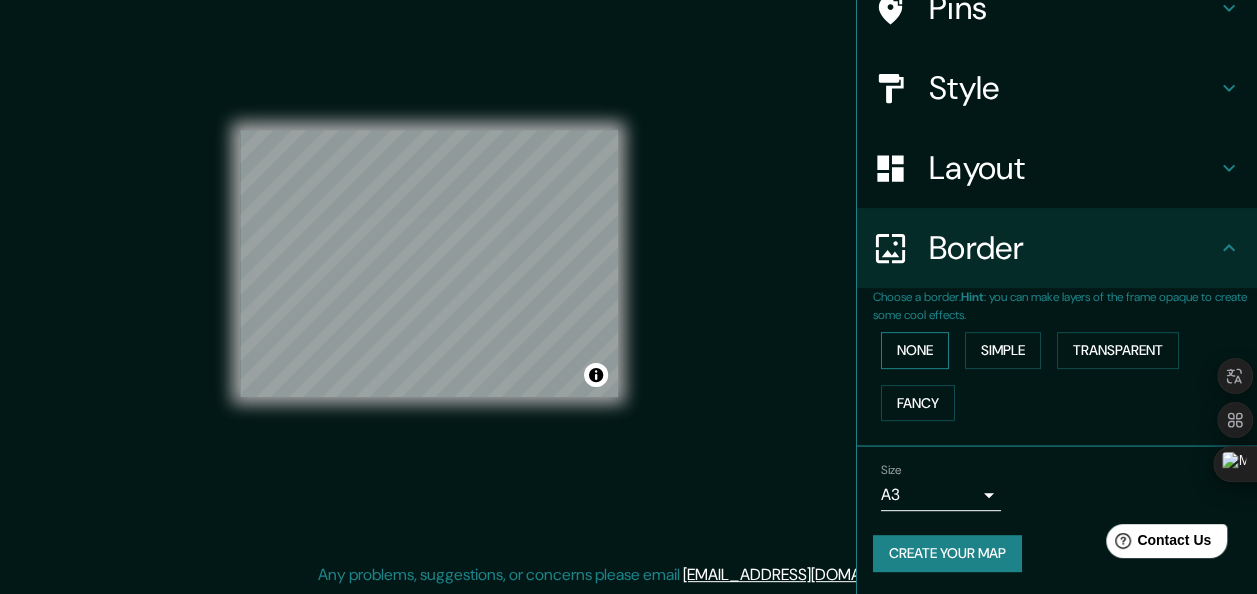 click on "None" at bounding box center (915, 350) 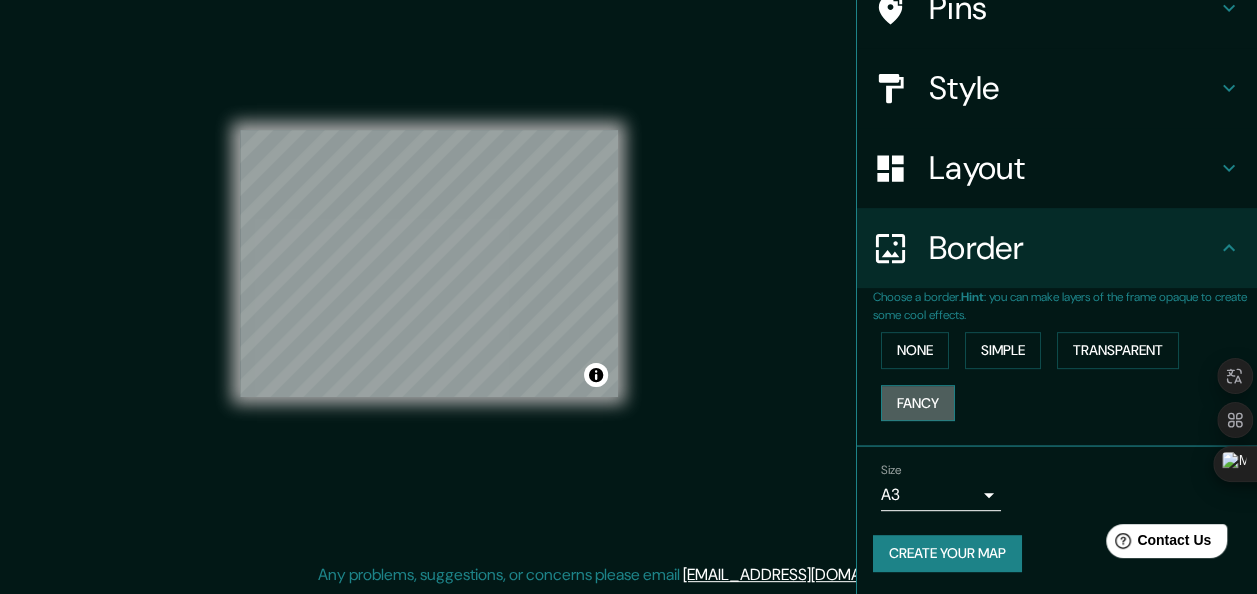 click on "Fancy" at bounding box center (918, 403) 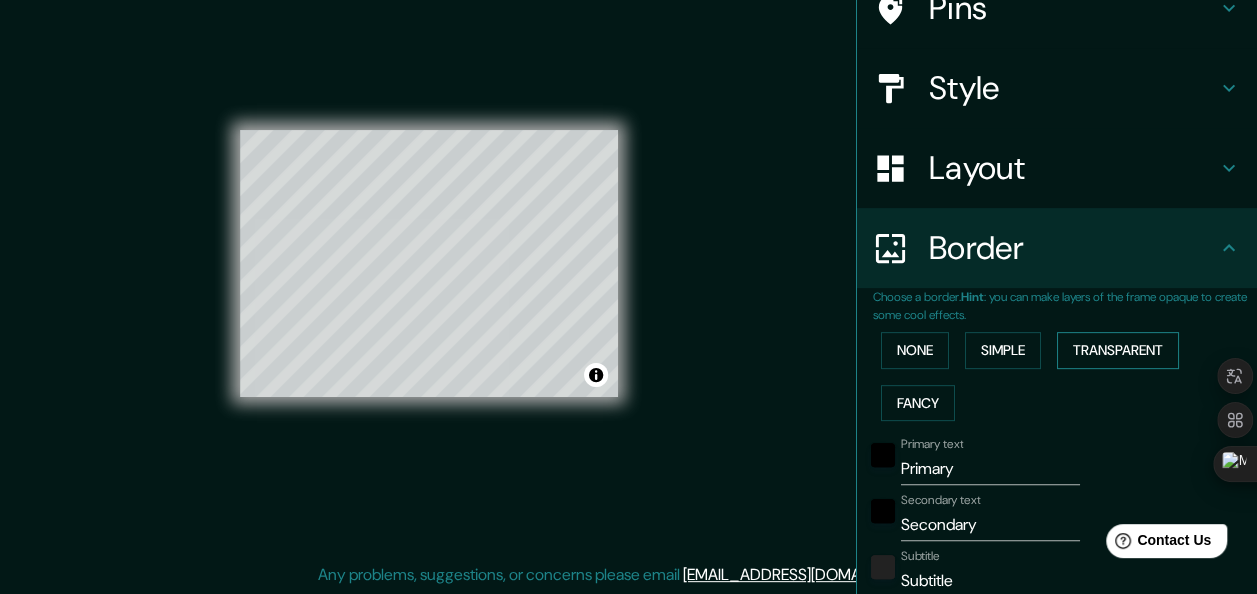 click on "Transparent" at bounding box center (1118, 350) 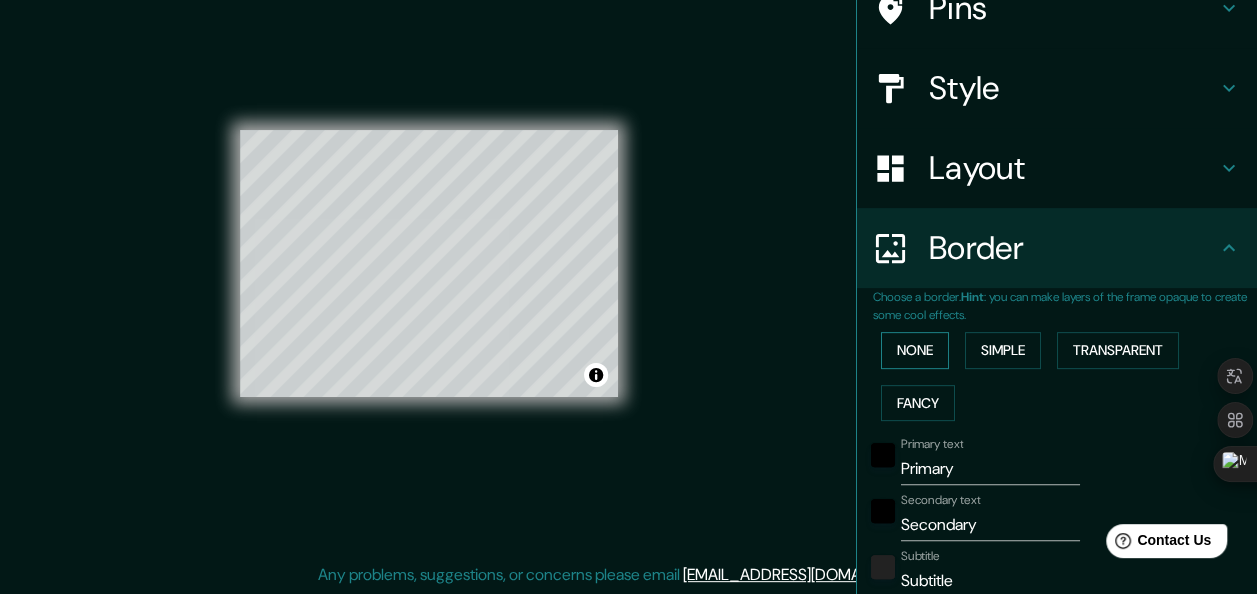 click on "None" at bounding box center (915, 350) 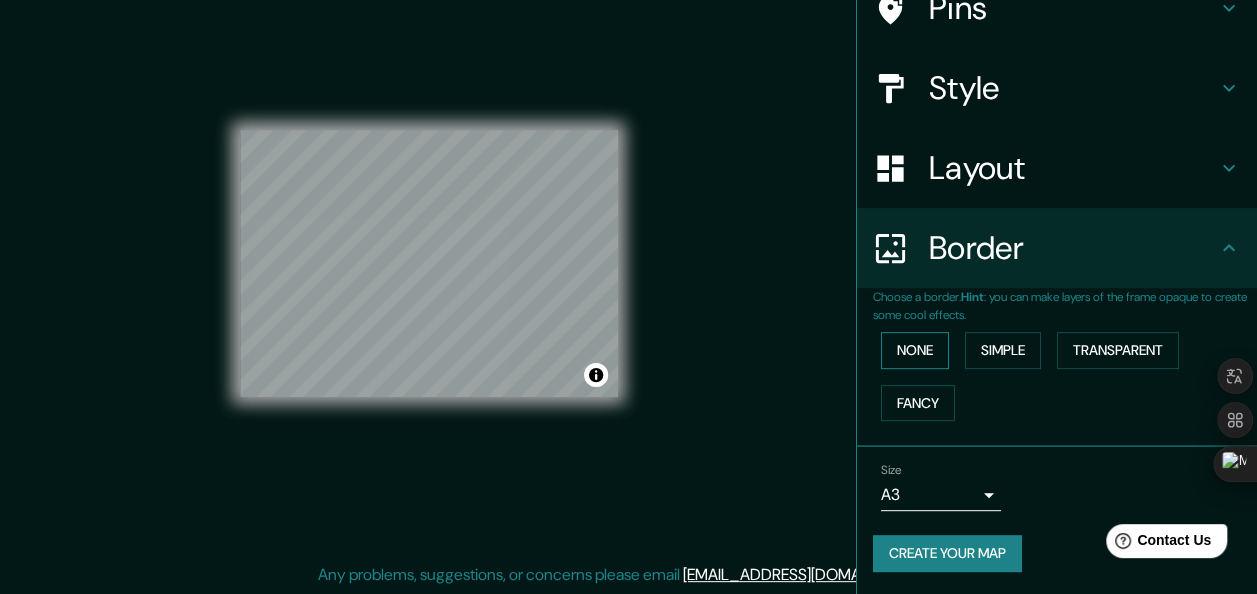 click on "None" at bounding box center (915, 350) 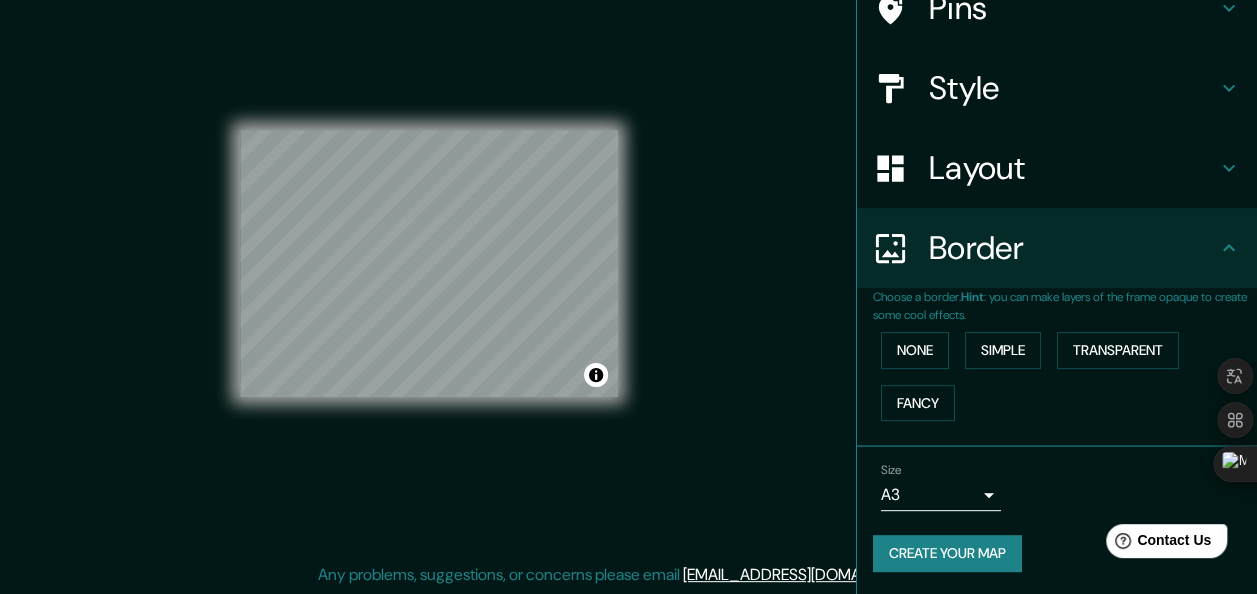 click on "Create your map" at bounding box center (947, 553) 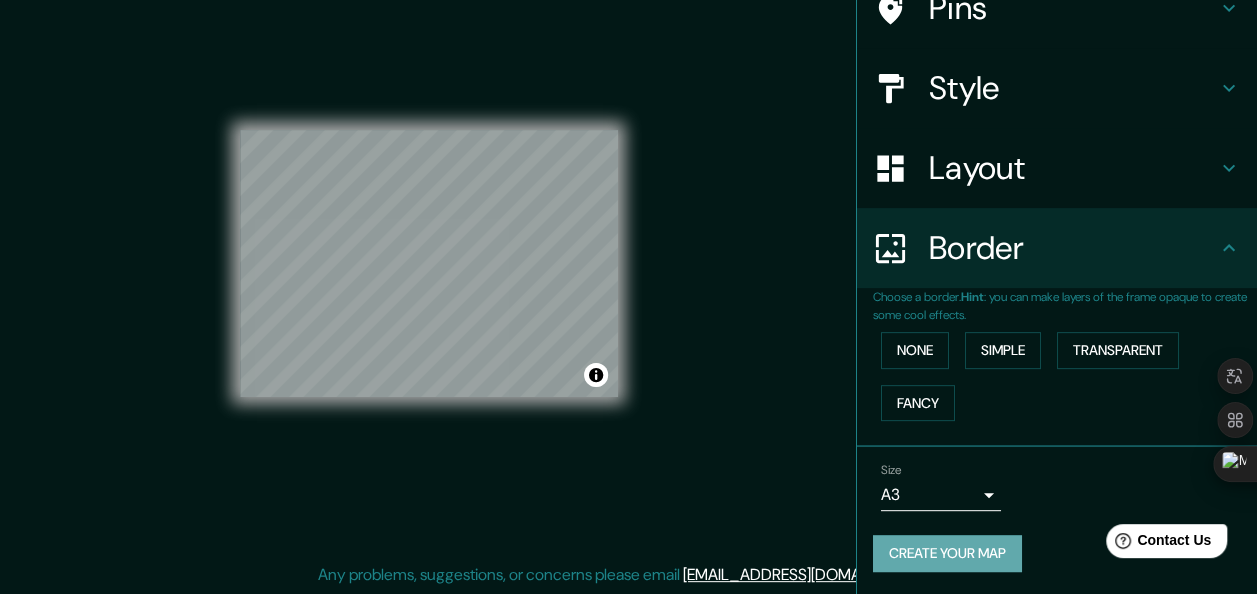 click on "Create your map" at bounding box center (947, 553) 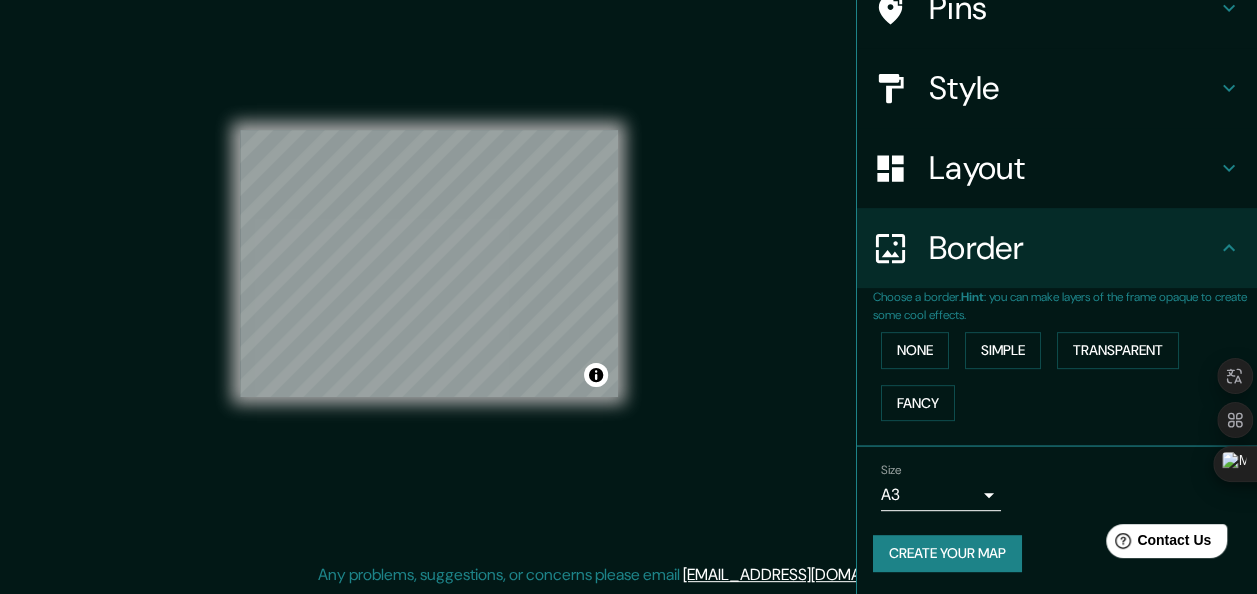 click on "Create your map" at bounding box center (947, 553) 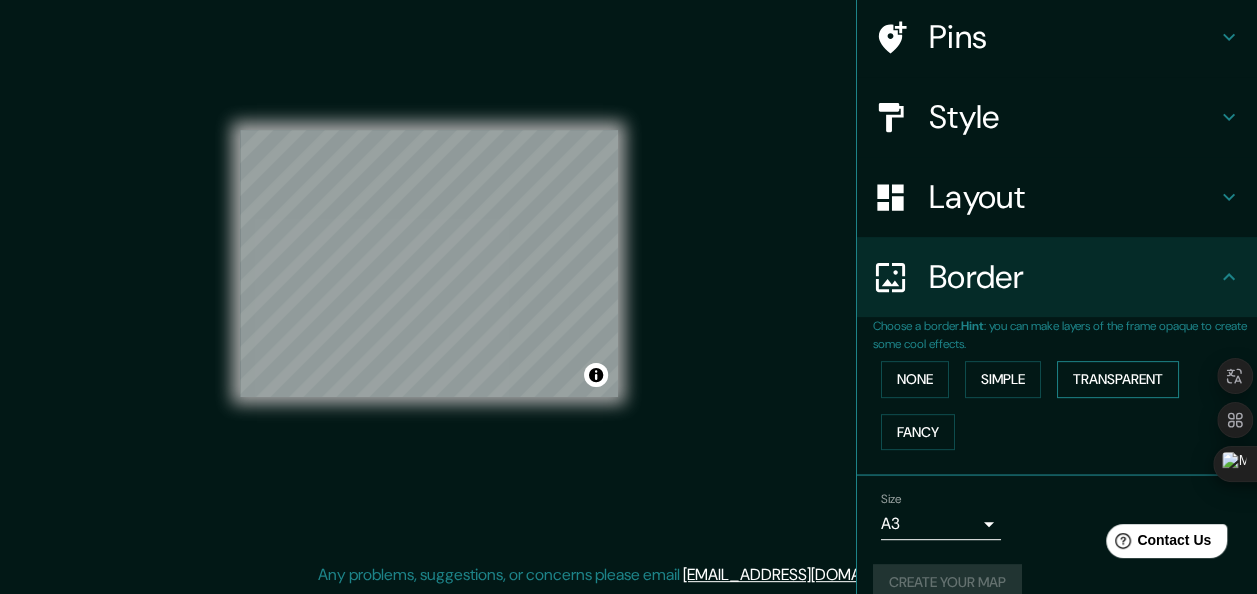 scroll, scrollTop: 178, scrollLeft: 0, axis: vertical 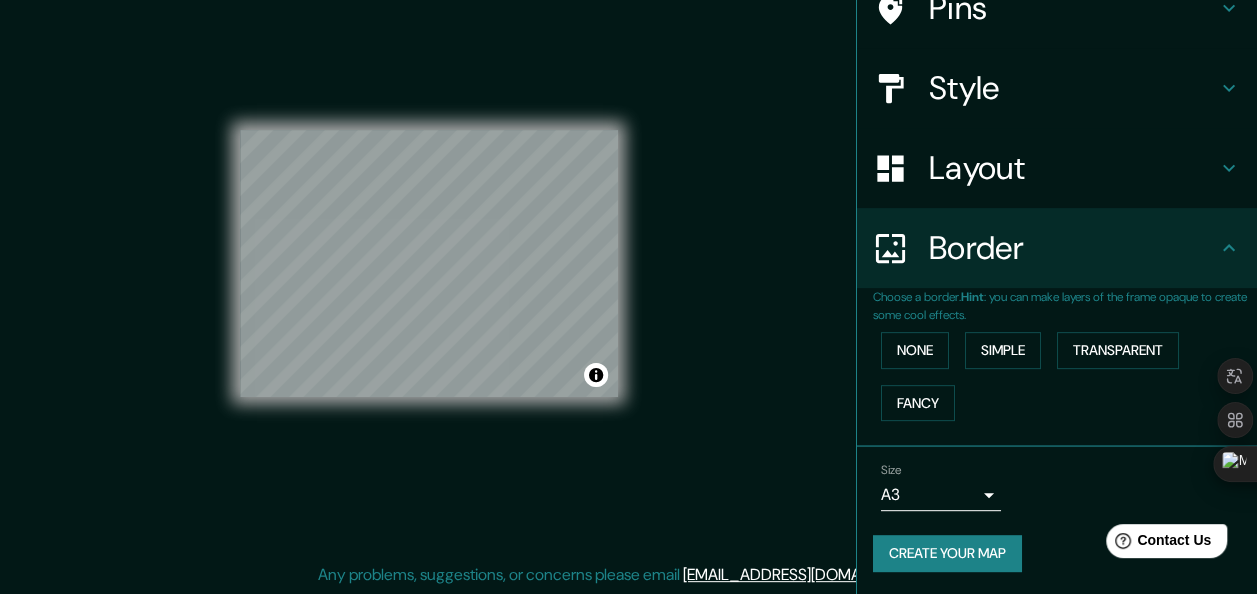 click on "Layout" at bounding box center (1073, 168) 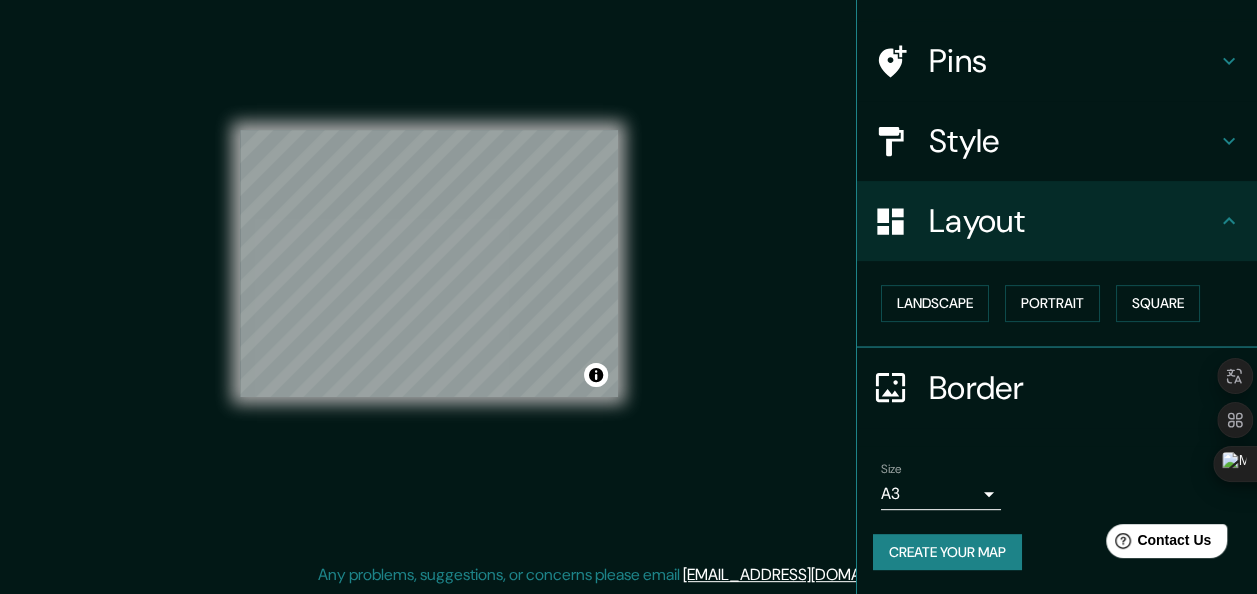 scroll, scrollTop: 124, scrollLeft: 0, axis: vertical 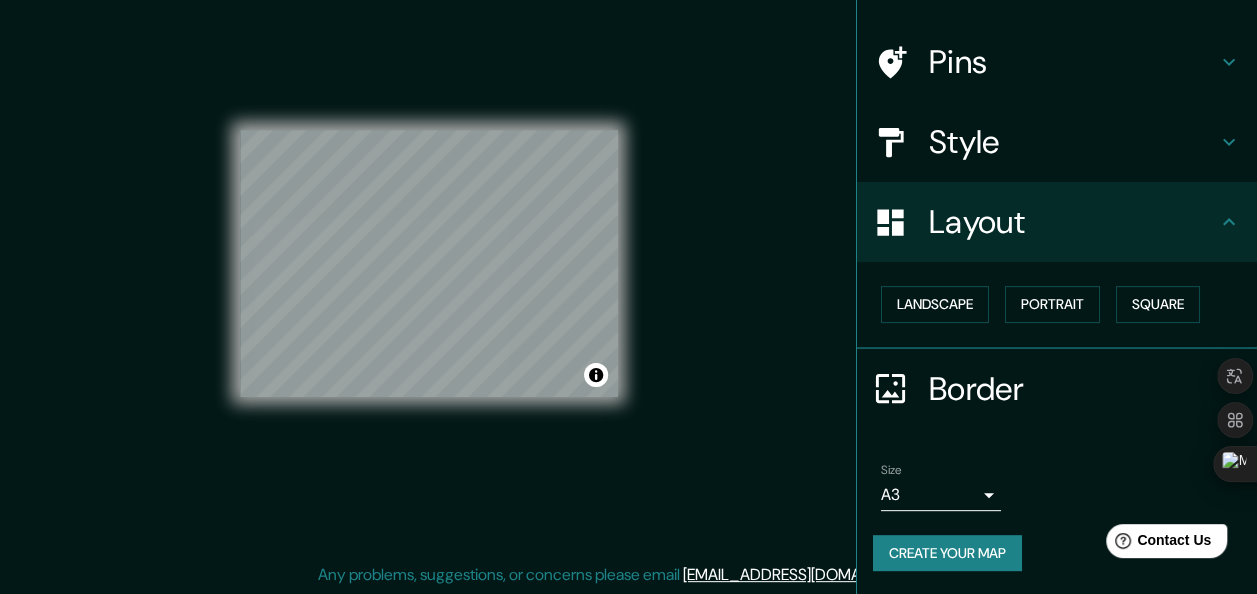 click on "Style" at bounding box center [1073, 142] 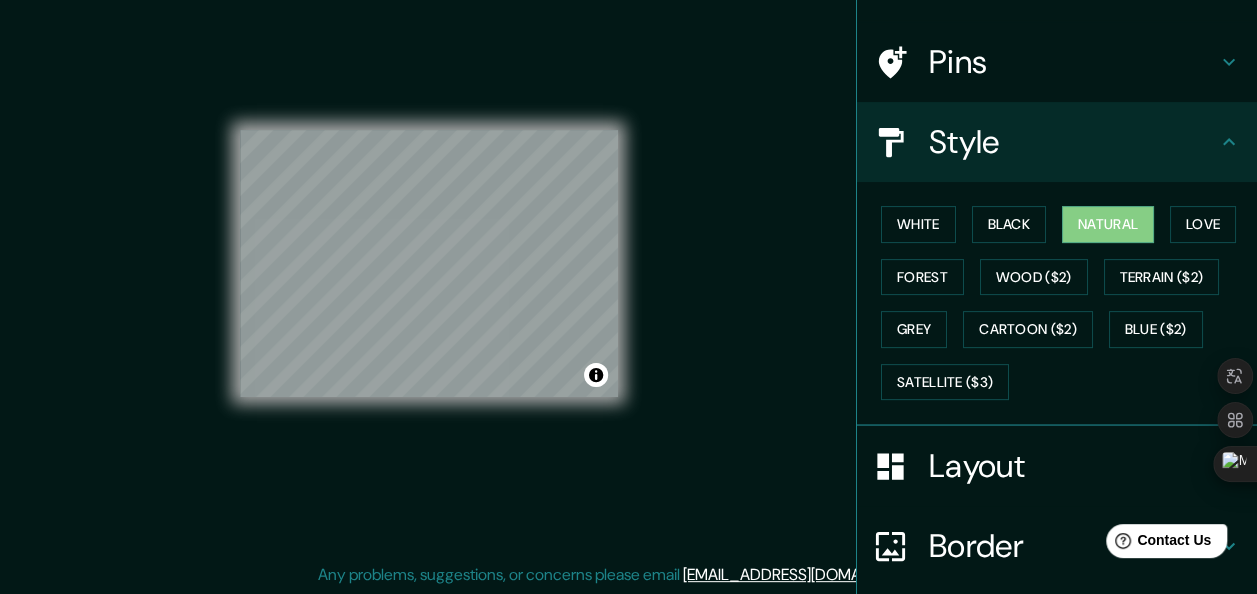 click on "Pins" at bounding box center (1073, 62) 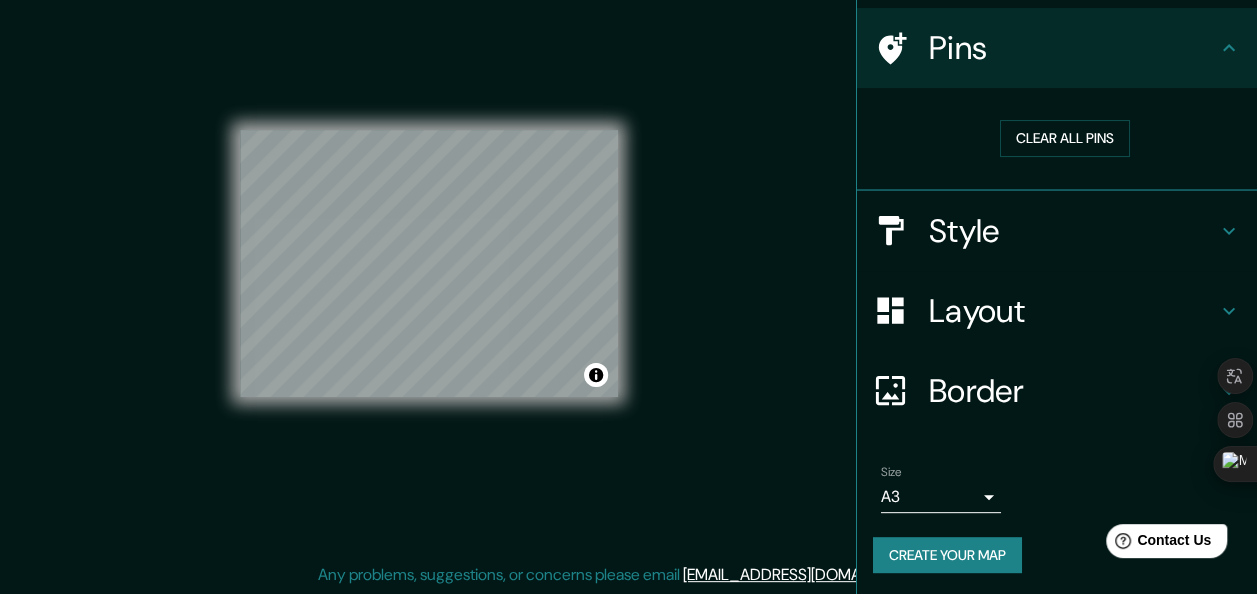 scroll, scrollTop: 140, scrollLeft: 0, axis: vertical 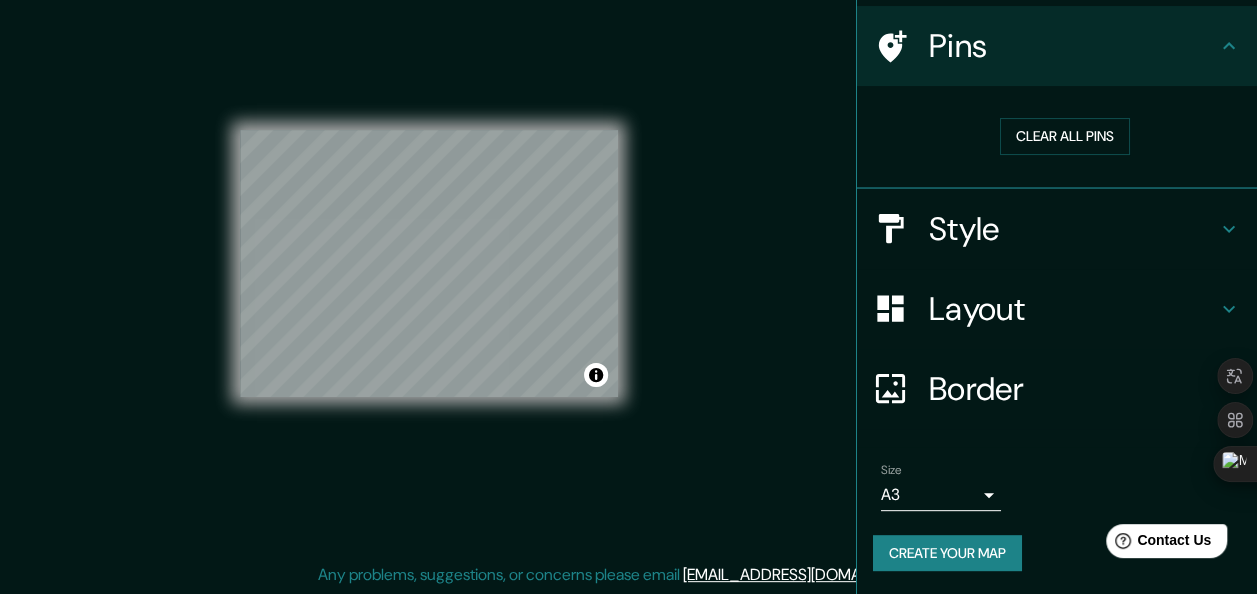 click on "Size A3 single" at bounding box center [1057, 487] 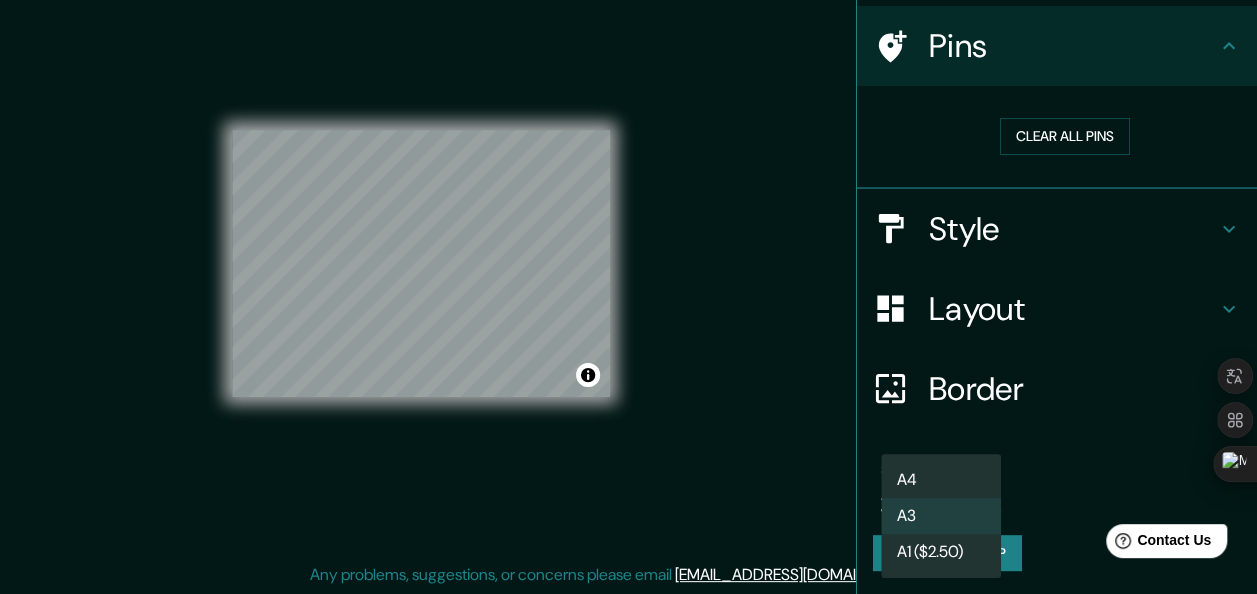 click on "Mappin Location [GEOGRAPHIC_DATA], [GEOGRAPHIC_DATA], [GEOGRAPHIC_DATA] Pins Clear all pins Style Layout Border Choose a border.  Hint : you can make layers of the frame opaque to create some cool effects. None Simple Transparent Fancy Size A3 single Create your map © Mapbox   © OpenStreetMap   Improve this map Any problems, suggestions, or concerns please email    [EMAIL_ADDRESS][DOMAIN_NAME] . . . A4 A3 A1 ($2.50)" at bounding box center (628, 261) 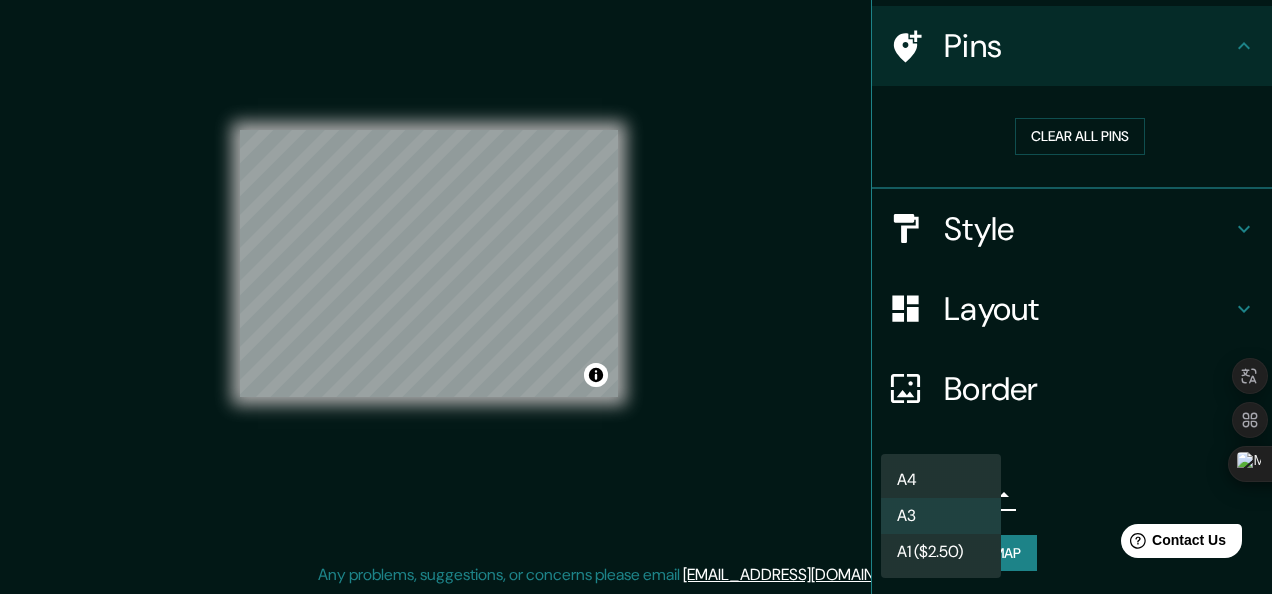 click on "A3" at bounding box center [941, 516] 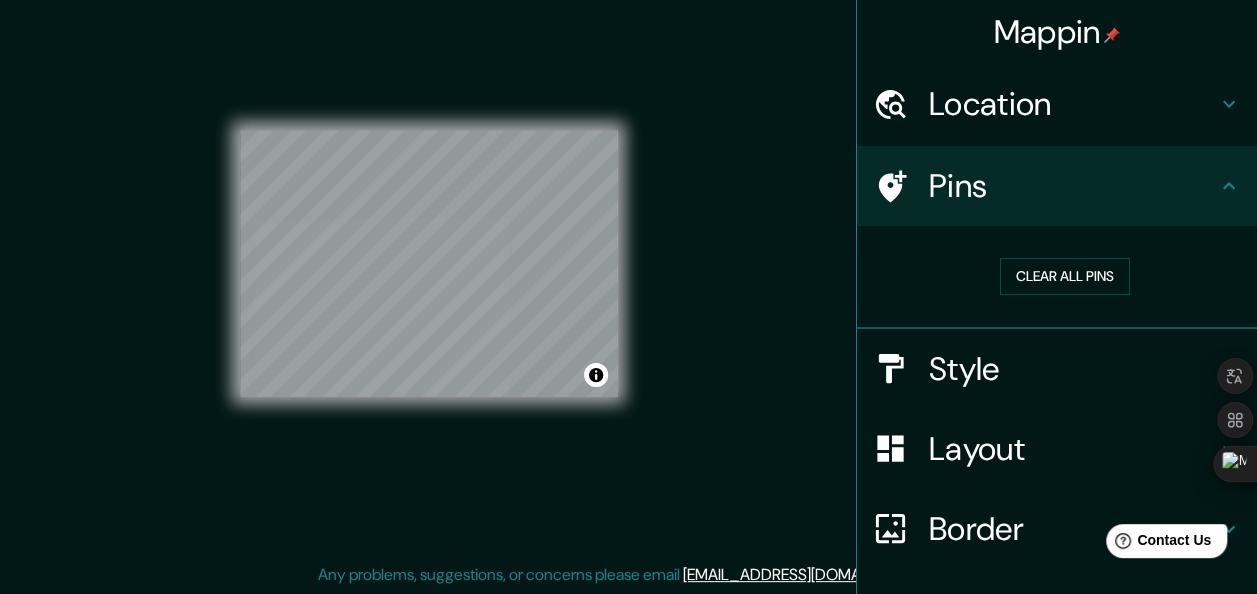 scroll, scrollTop: 140, scrollLeft: 0, axis: vertical 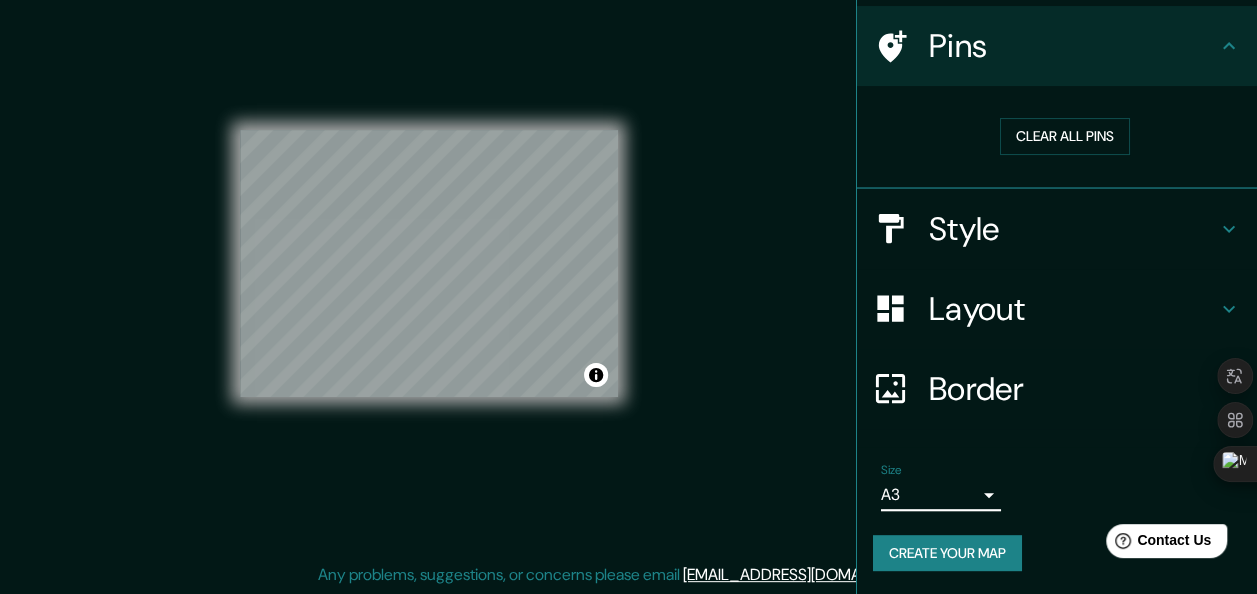 click on "Create your map" at bounding box center [947, 553] 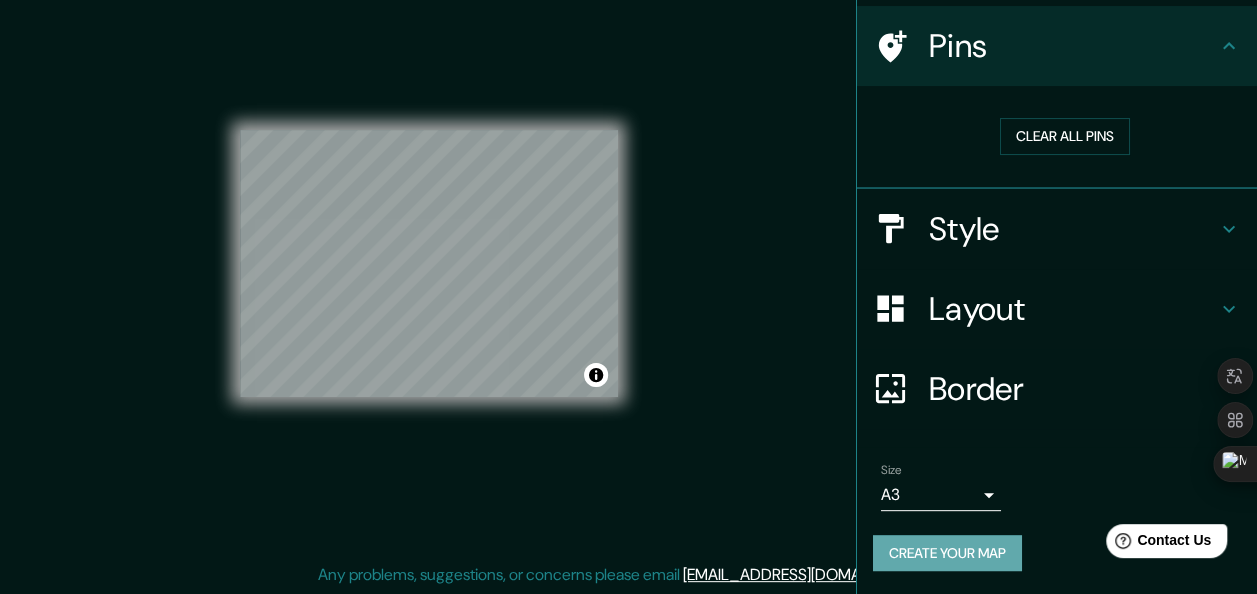 click on "Create your map" at bounding box center (947, 553) 